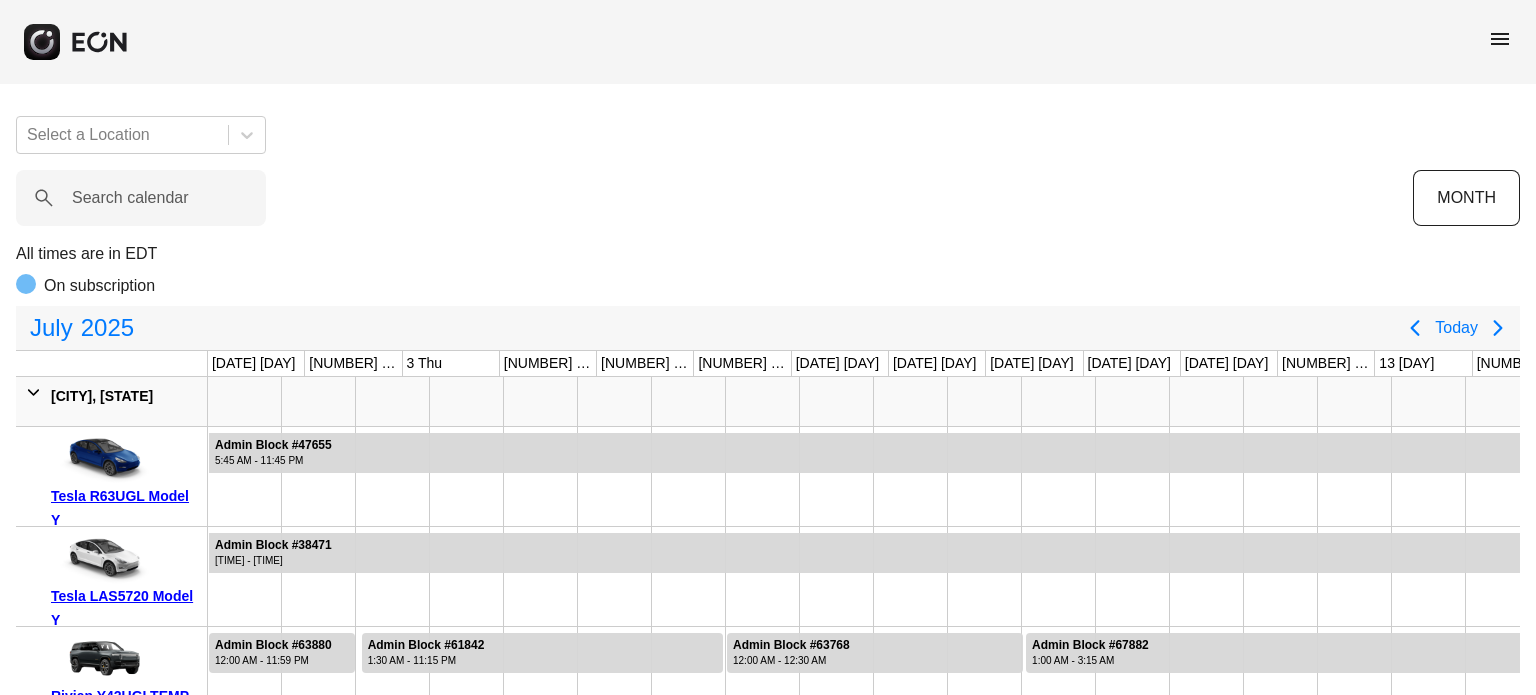 scroll, scrollTop: 0, scrollLeft: 0, axis: both 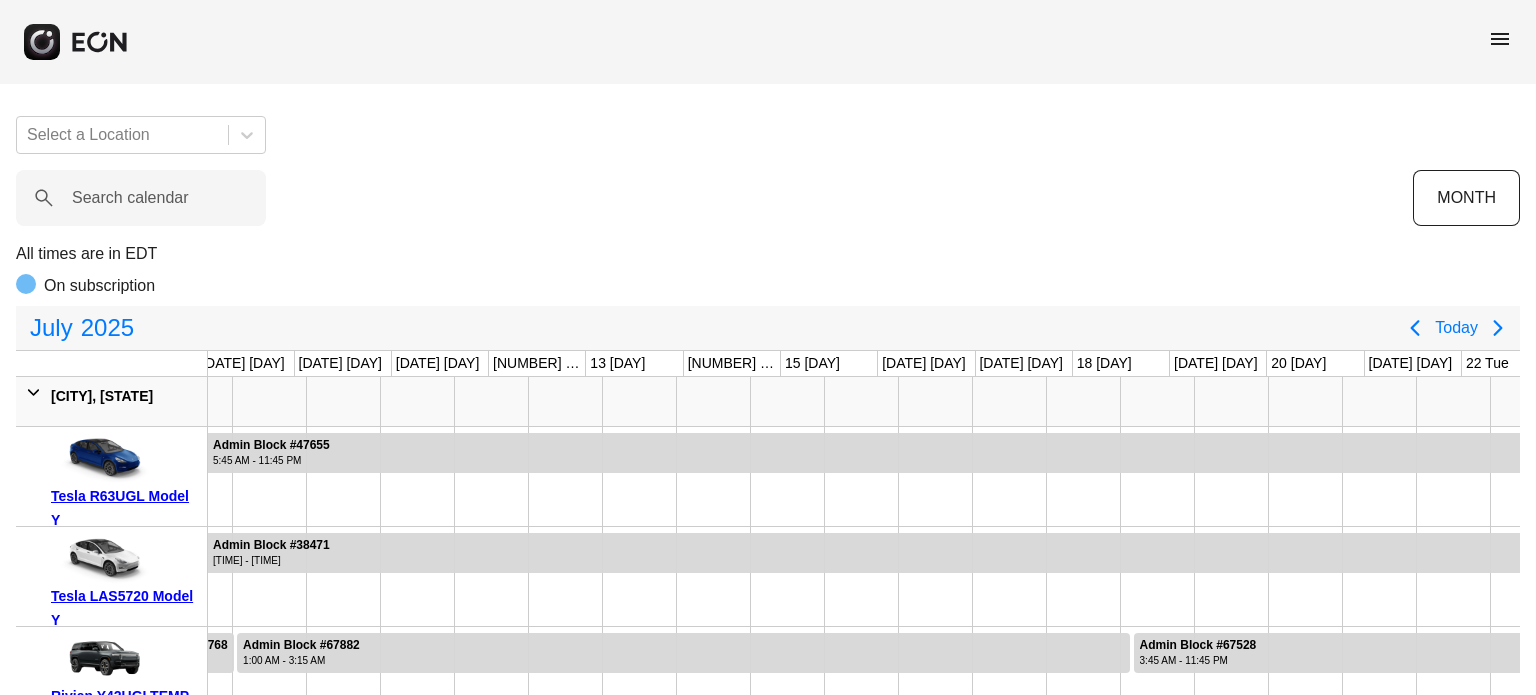 click on "[MONTH] 2025 Today" at bounding box center (768, 328) 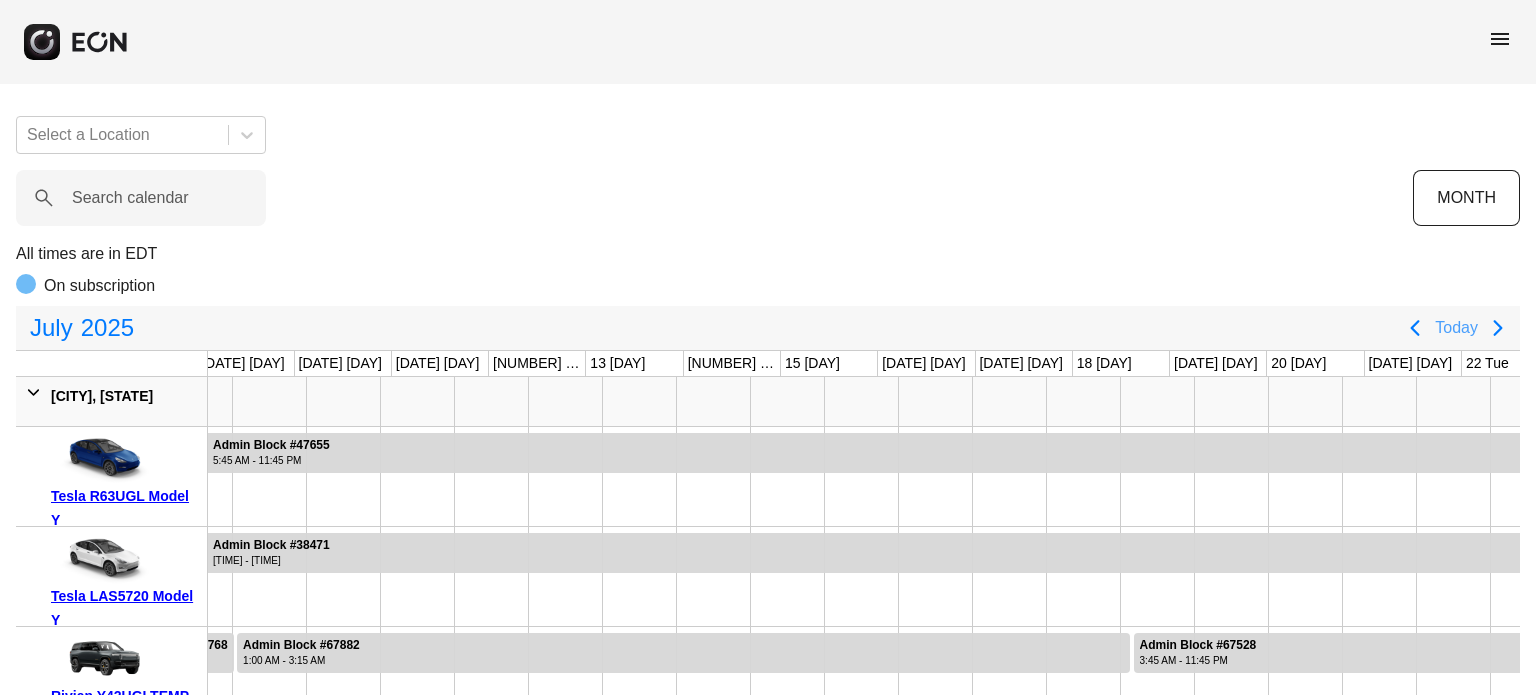 click on "Today" at bounding box center [1456, 328] 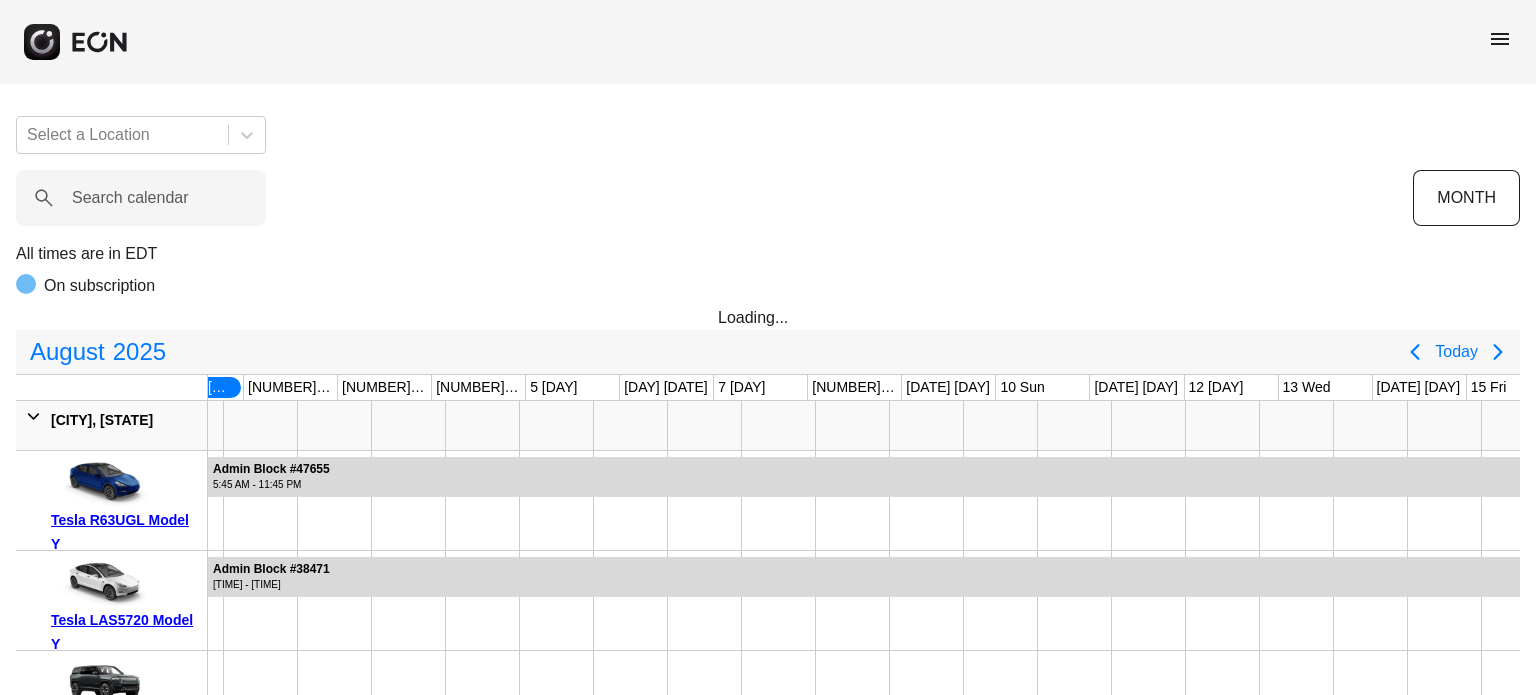 scroll, scrollTop: 0, scrollLeft: 0, axis: both 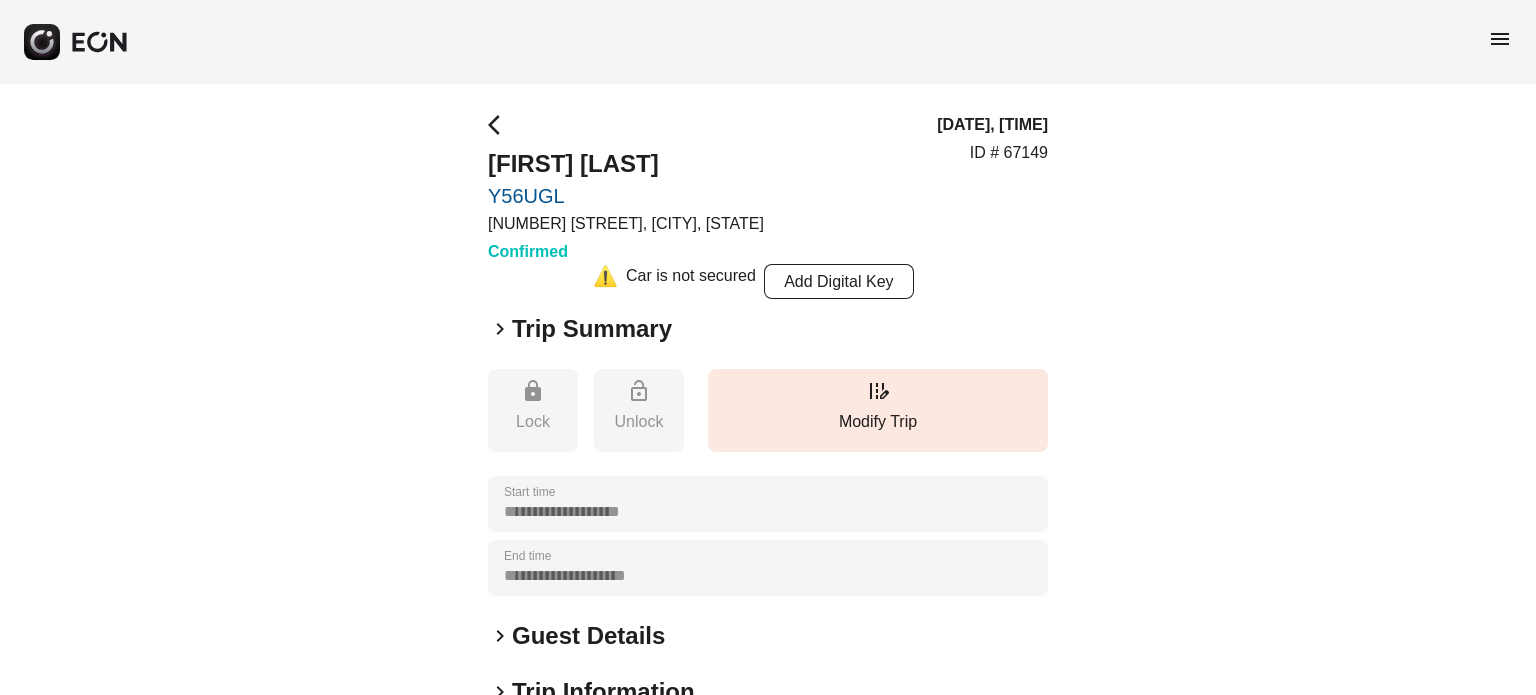 click on "**********" at bounding box center [768, 558] 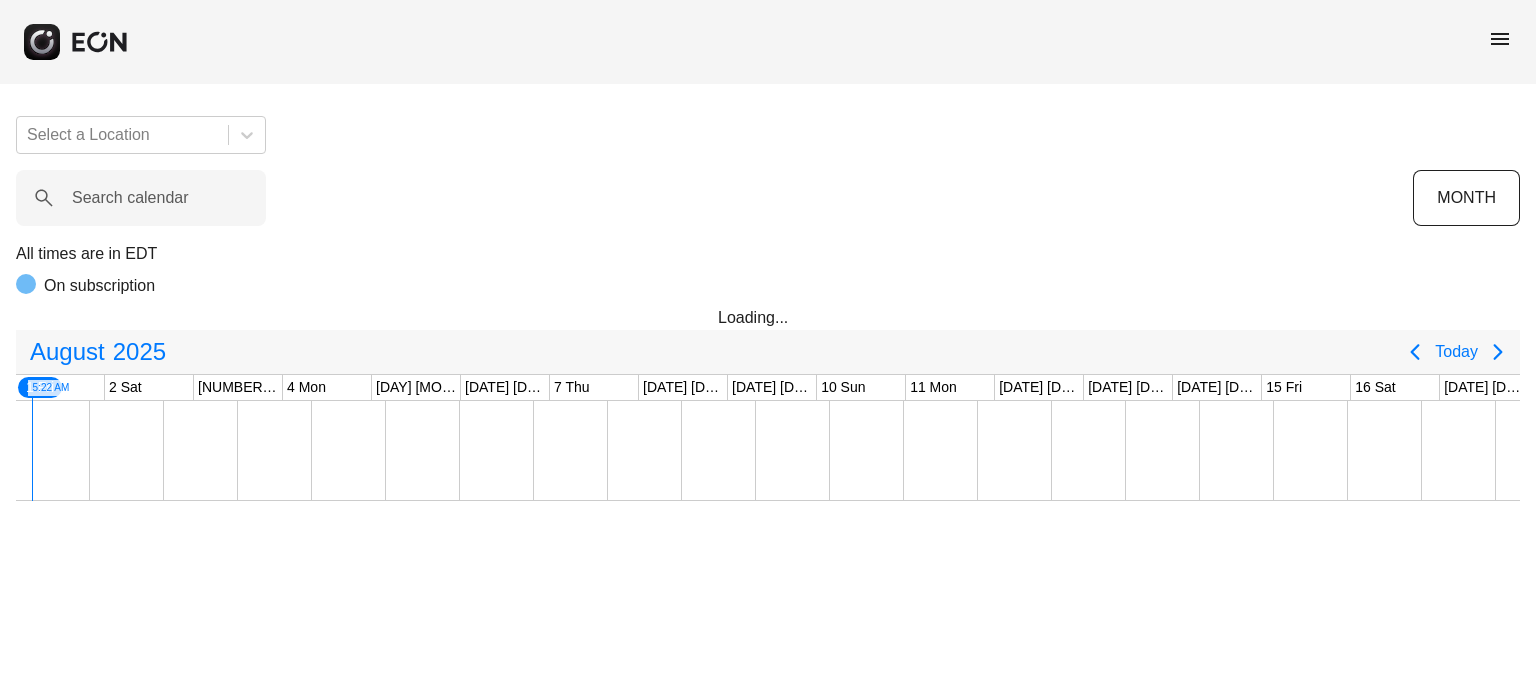 scroll, scrollTop: 0, scrollLeft: 0, axis: both 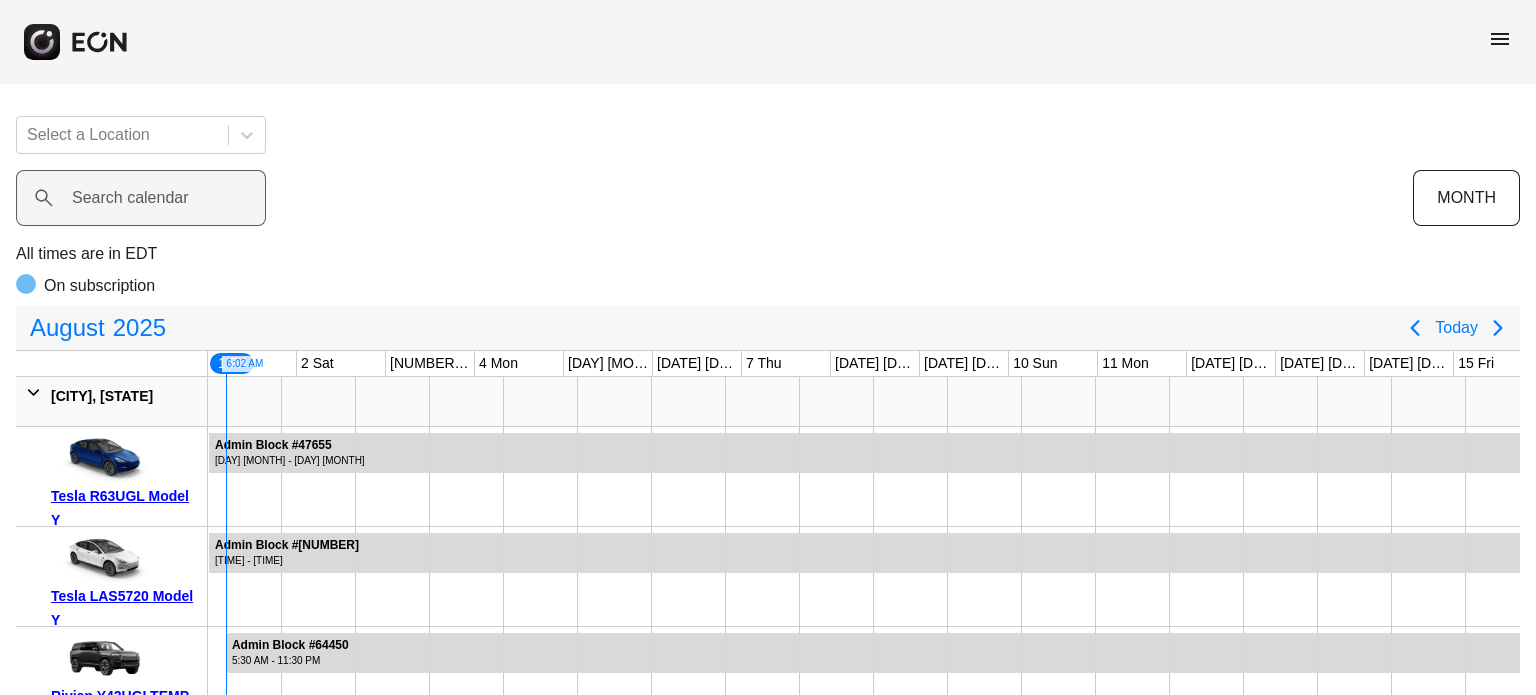 click on "Search calendar" at bounding box center [130, 198] 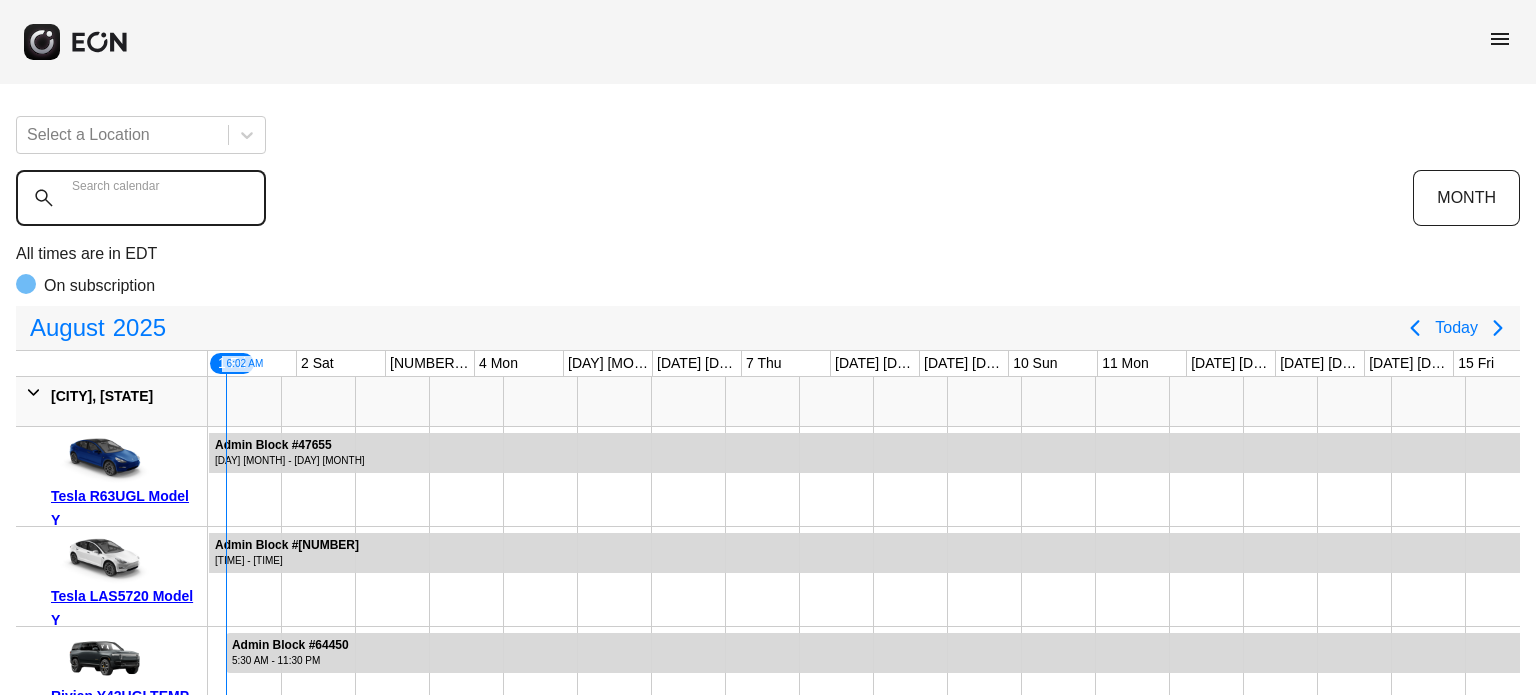 click on "Search calendar" at bounding box center (141, 198) 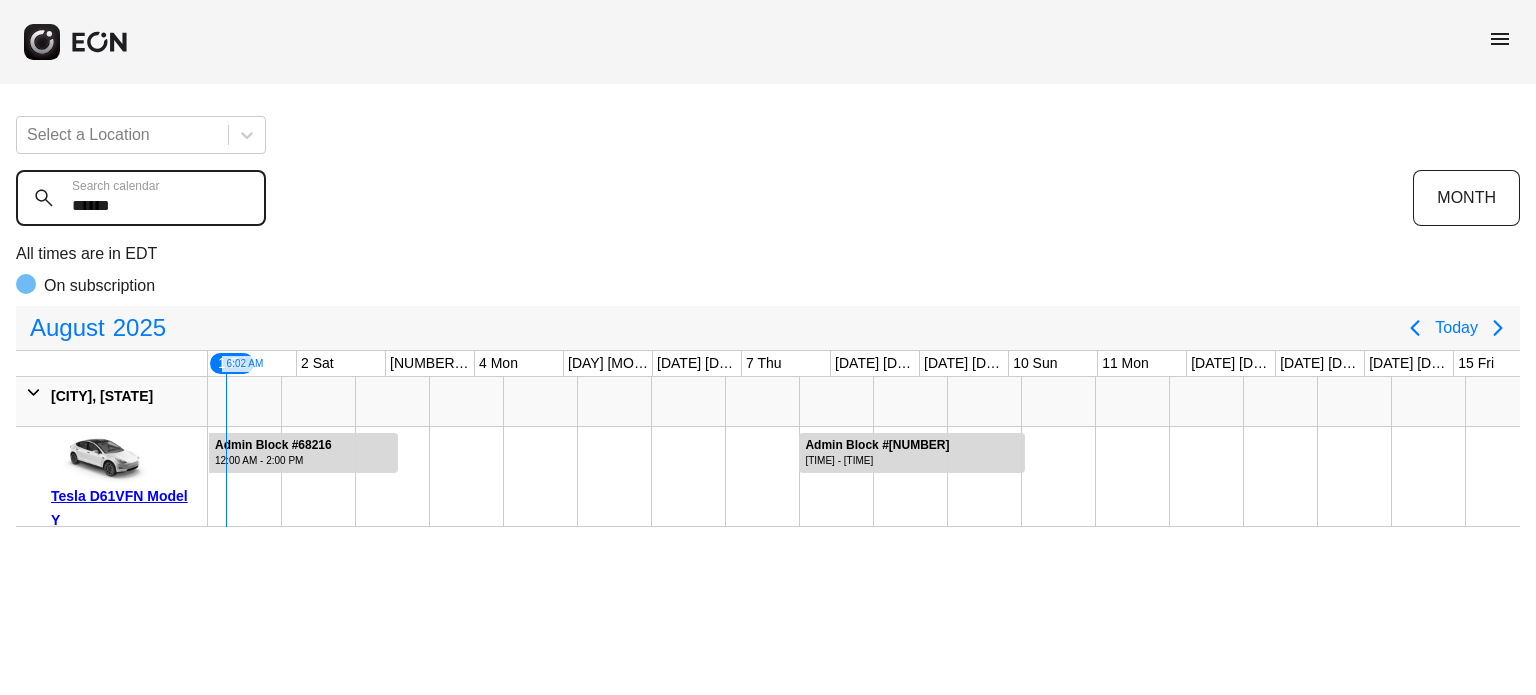 click on "******" at bounding box center (141, 198) 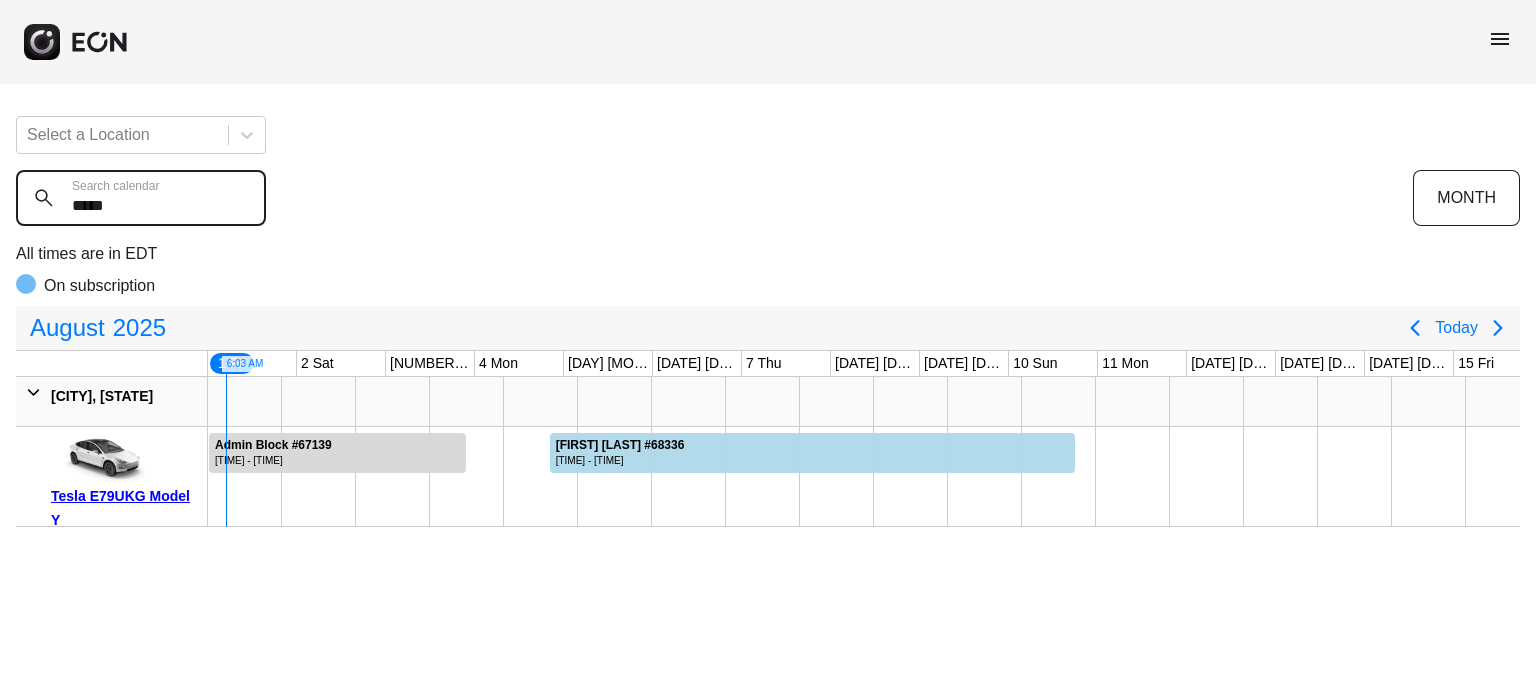 type on "******" 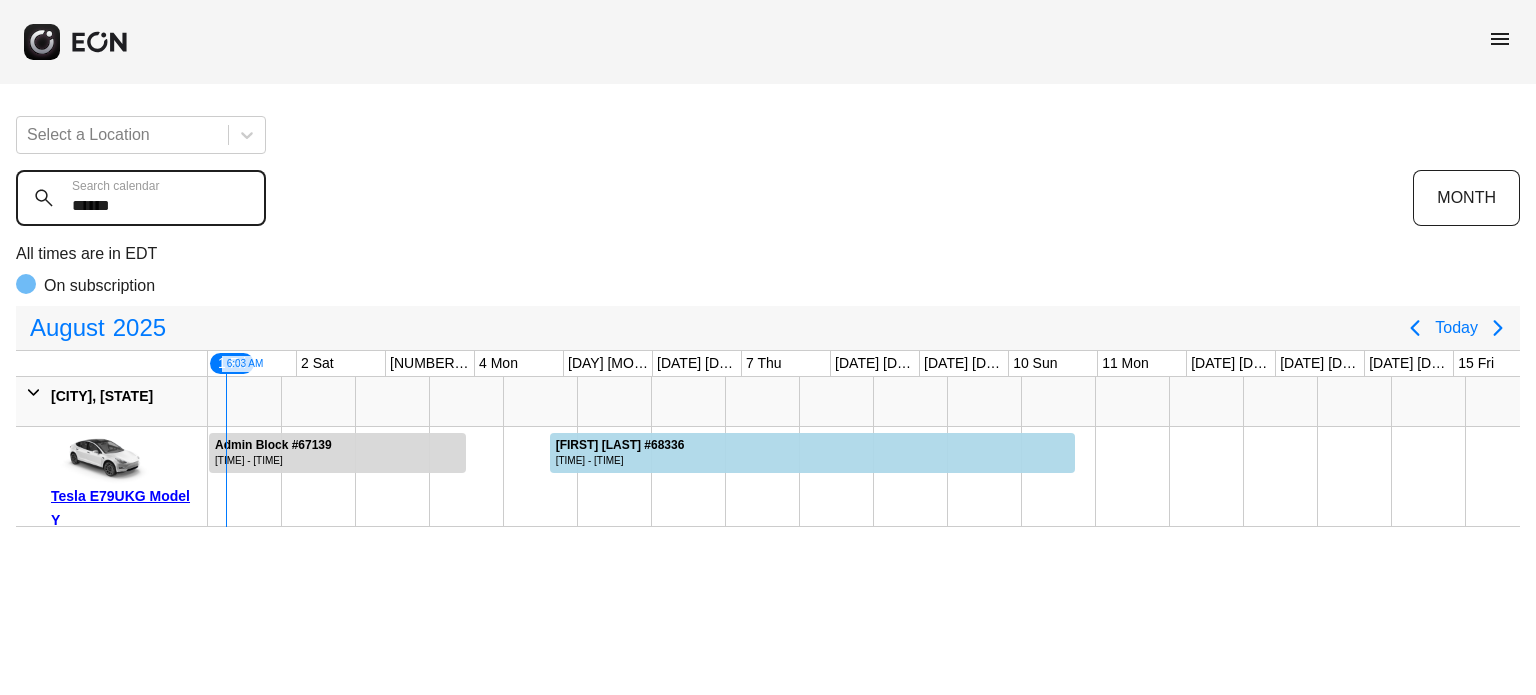 click on "******" at bounding box center (141, 198) 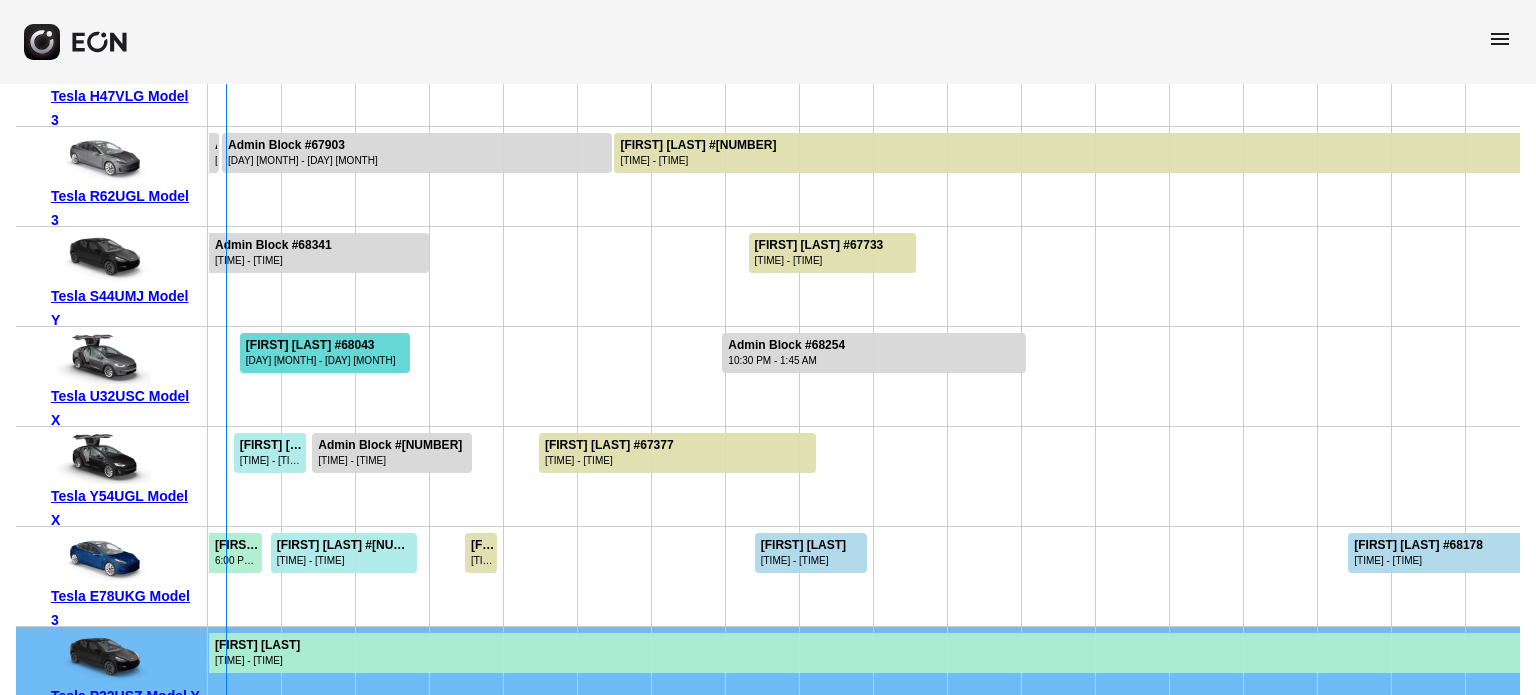 scroll, scrollTop: 1700, scrollLeft: 0, axis: vertical 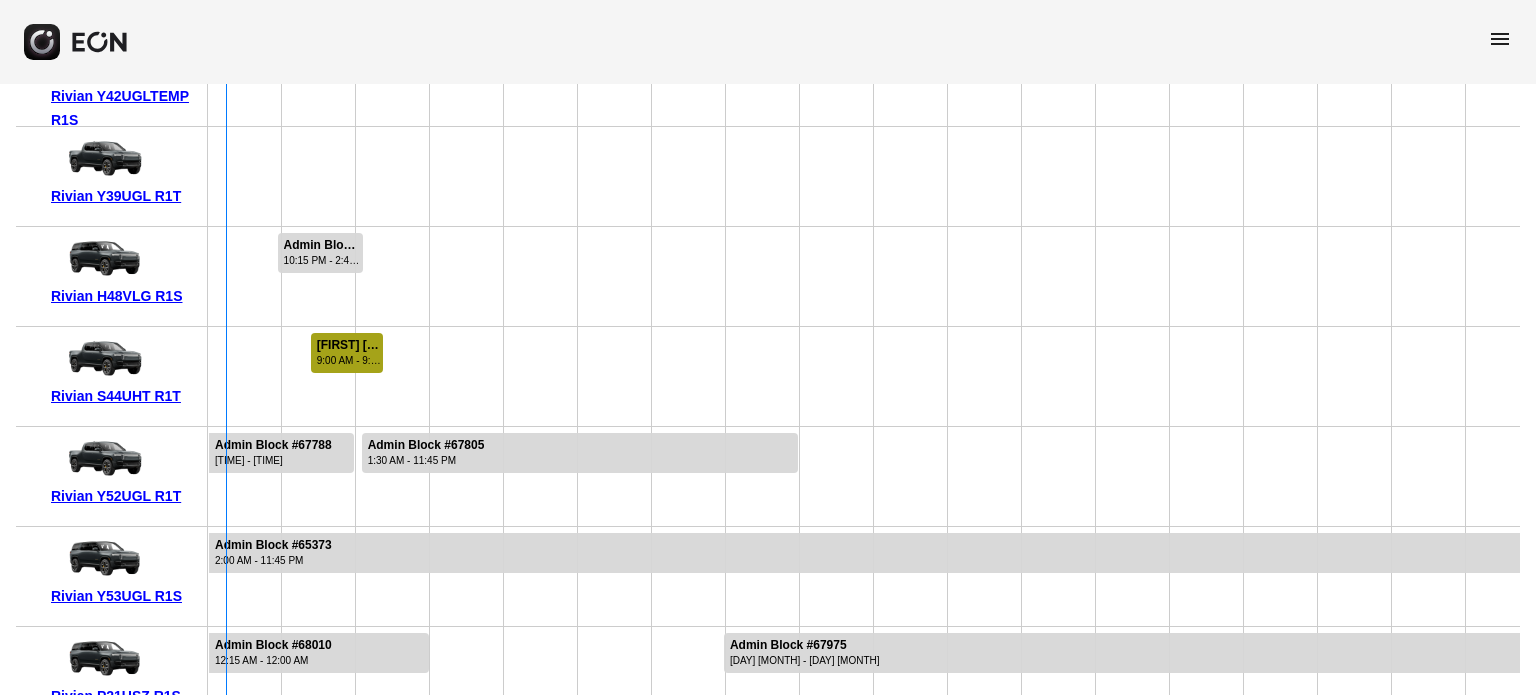 click on "Kevin Galley #68260" at bounding box center [349, 345] 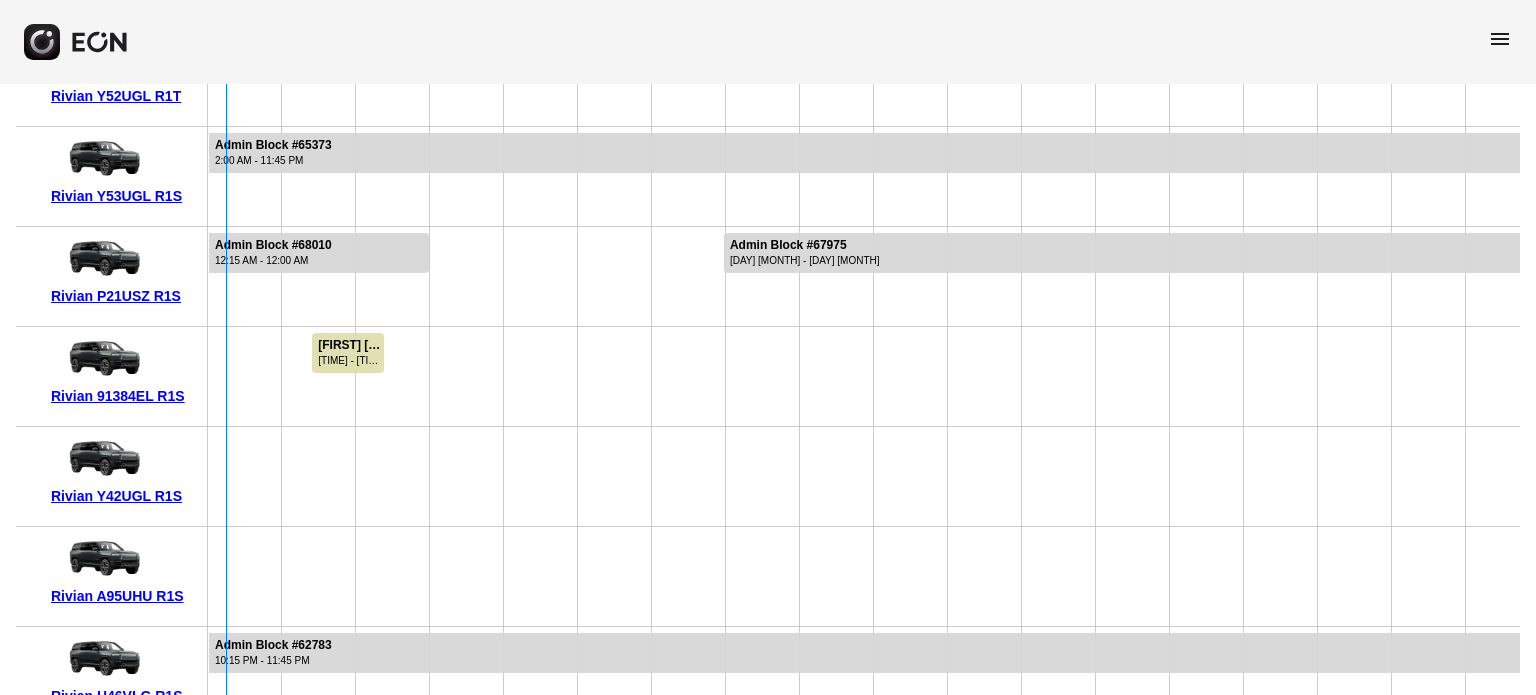 scroll, scrollTop: 1100, scrollLeft: 0, axis: vertical 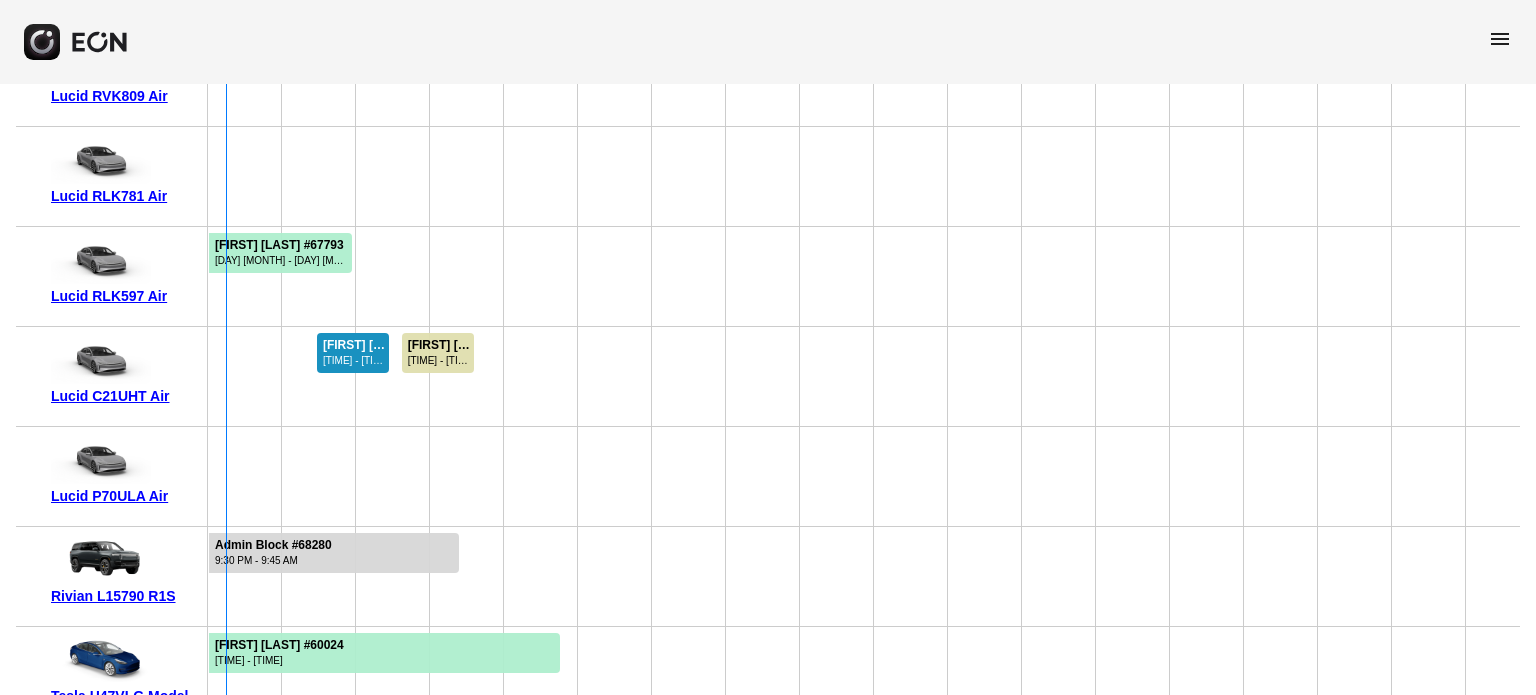 click on "11:00 AM - 11:00 AM" at bounding box center [355, 360] 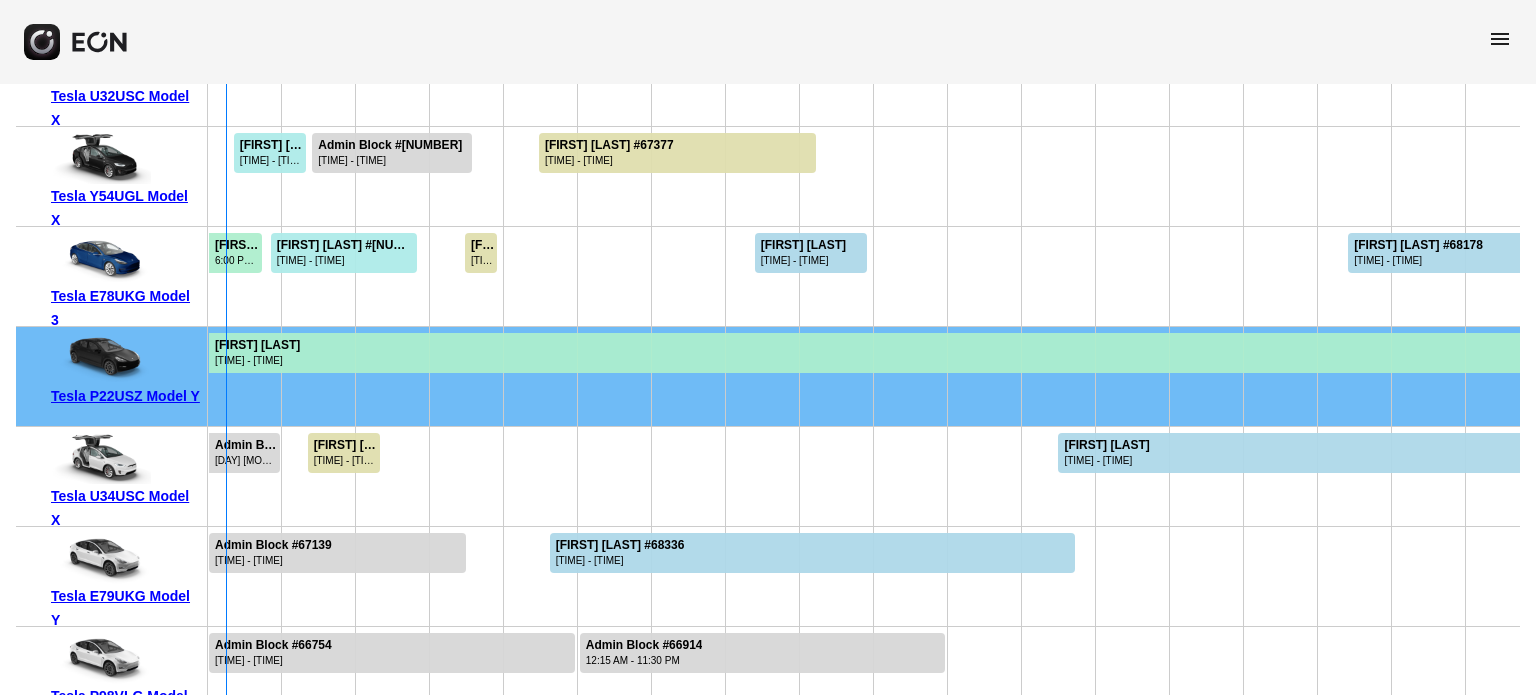 scroll, scrollTop: 2700, scrollLeft: 0, axis: vertical 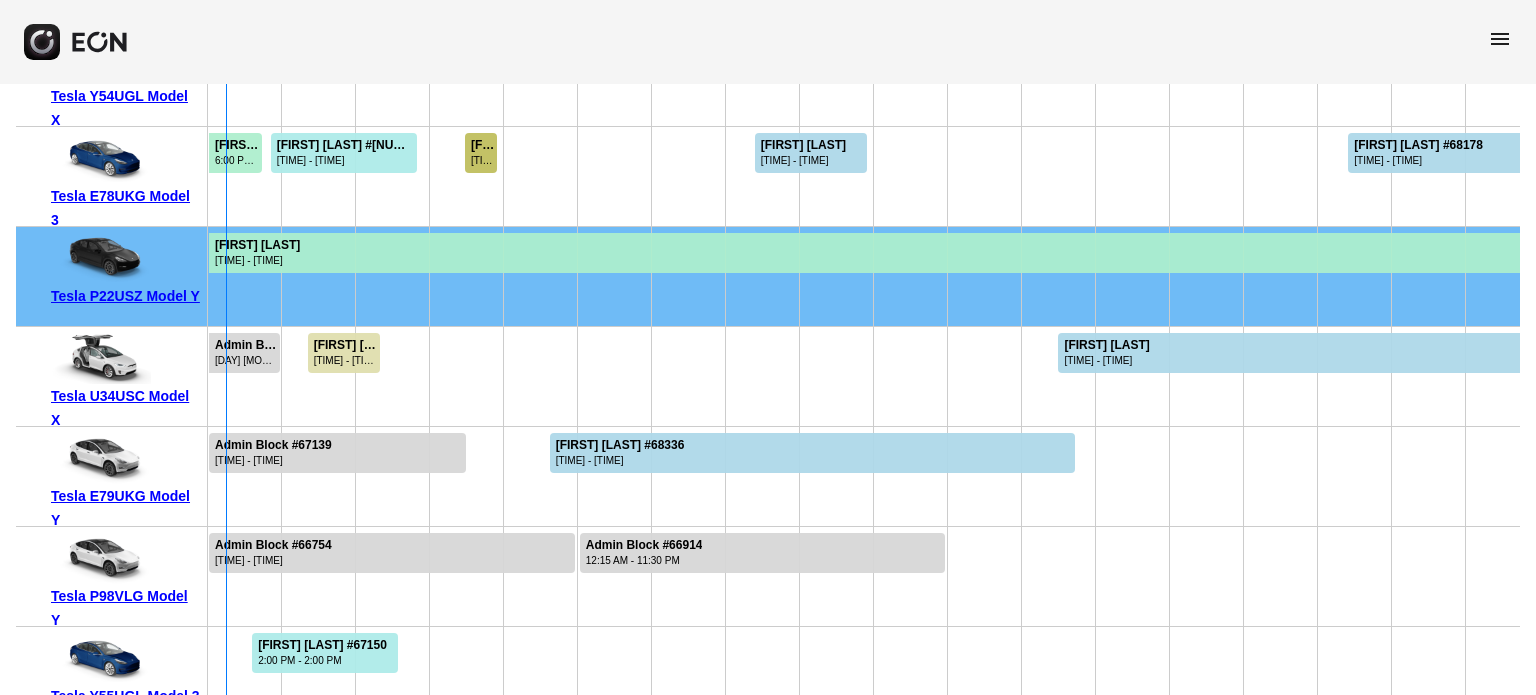 click on "11:00 AM - 10:00 PM" at bounding box center (483, 160) 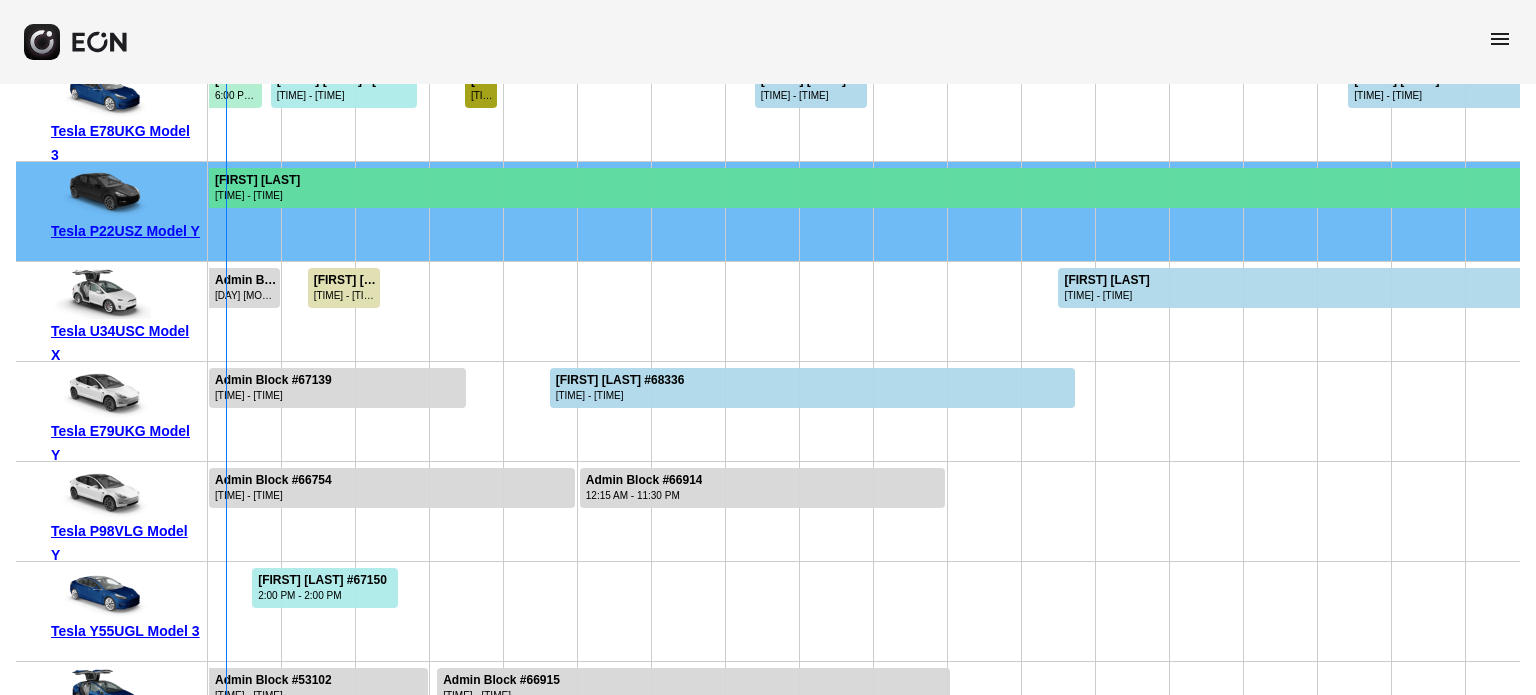 scroll, scrollTop: 2800, scrollLeft: 0, axis: vertical 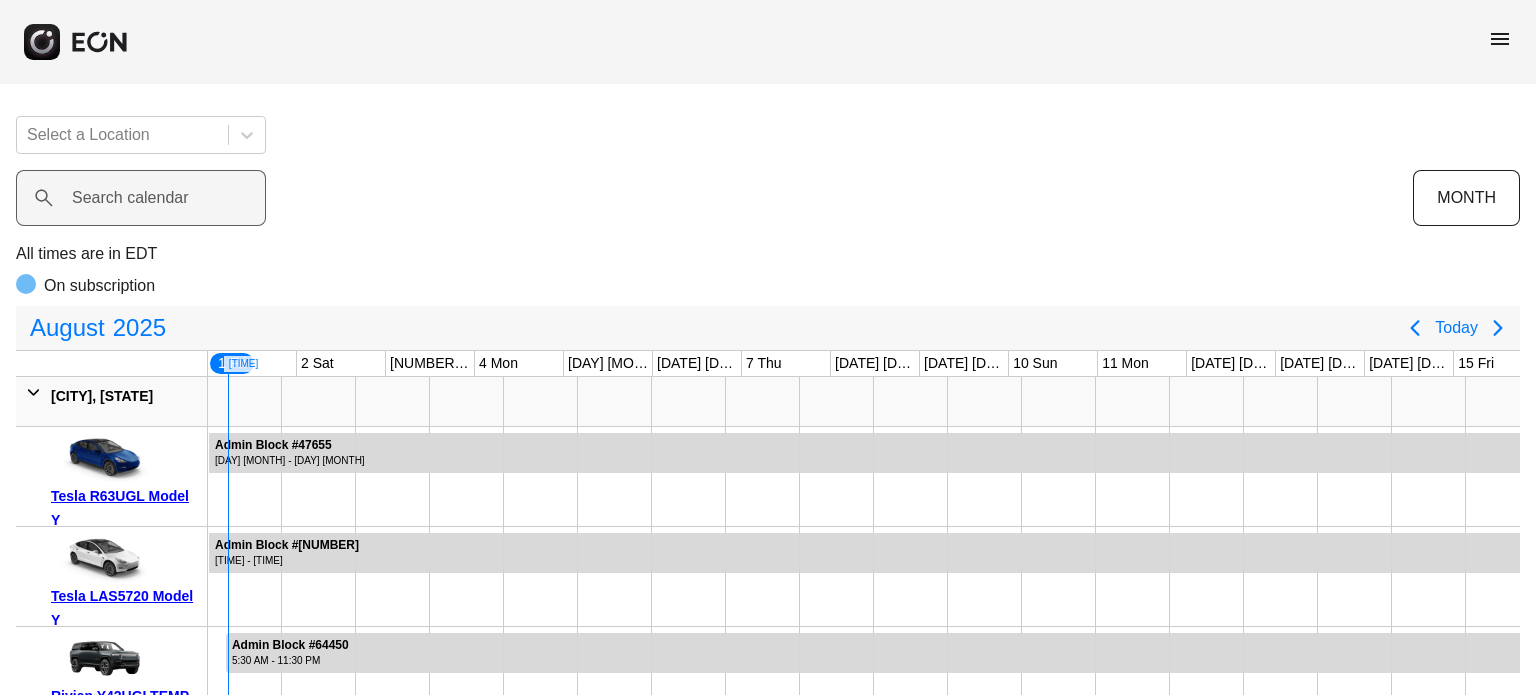 click 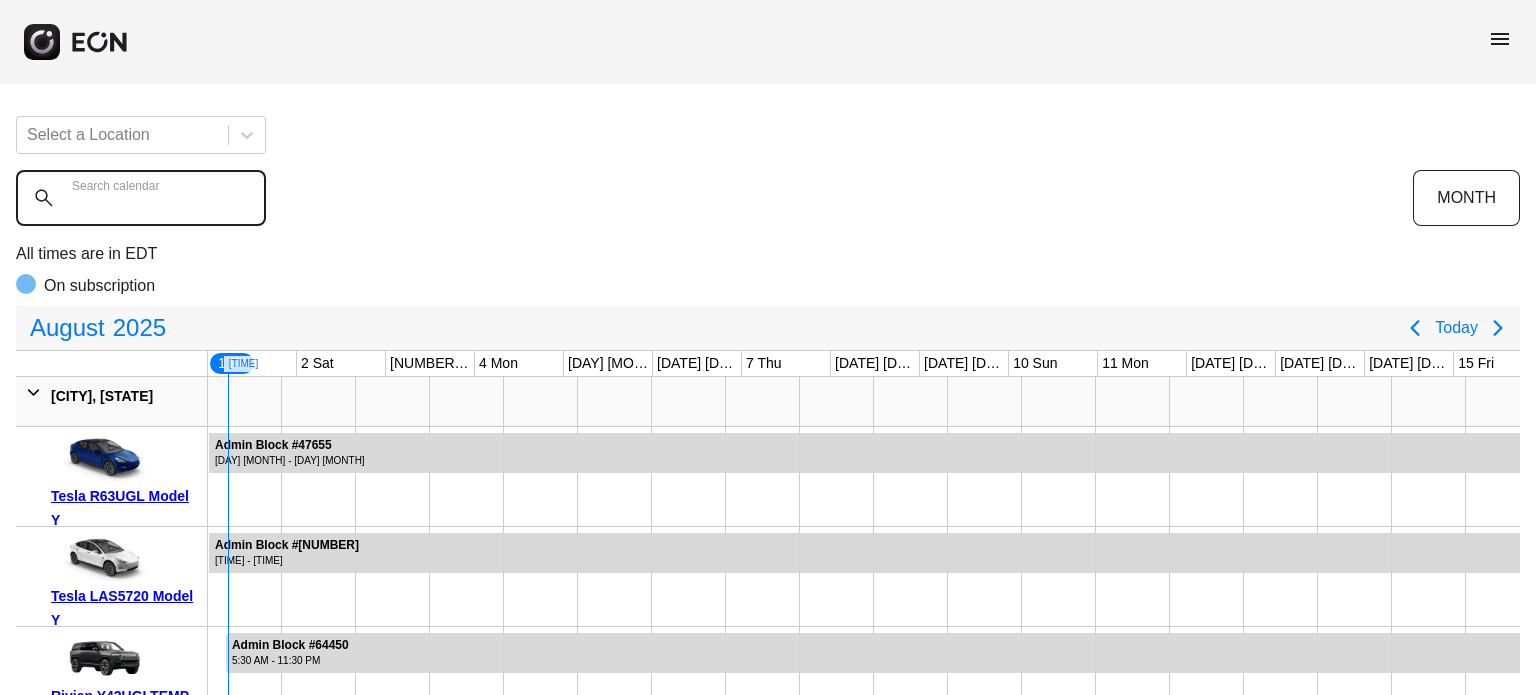click on "Search calendar" at bounding box center (141, 198) 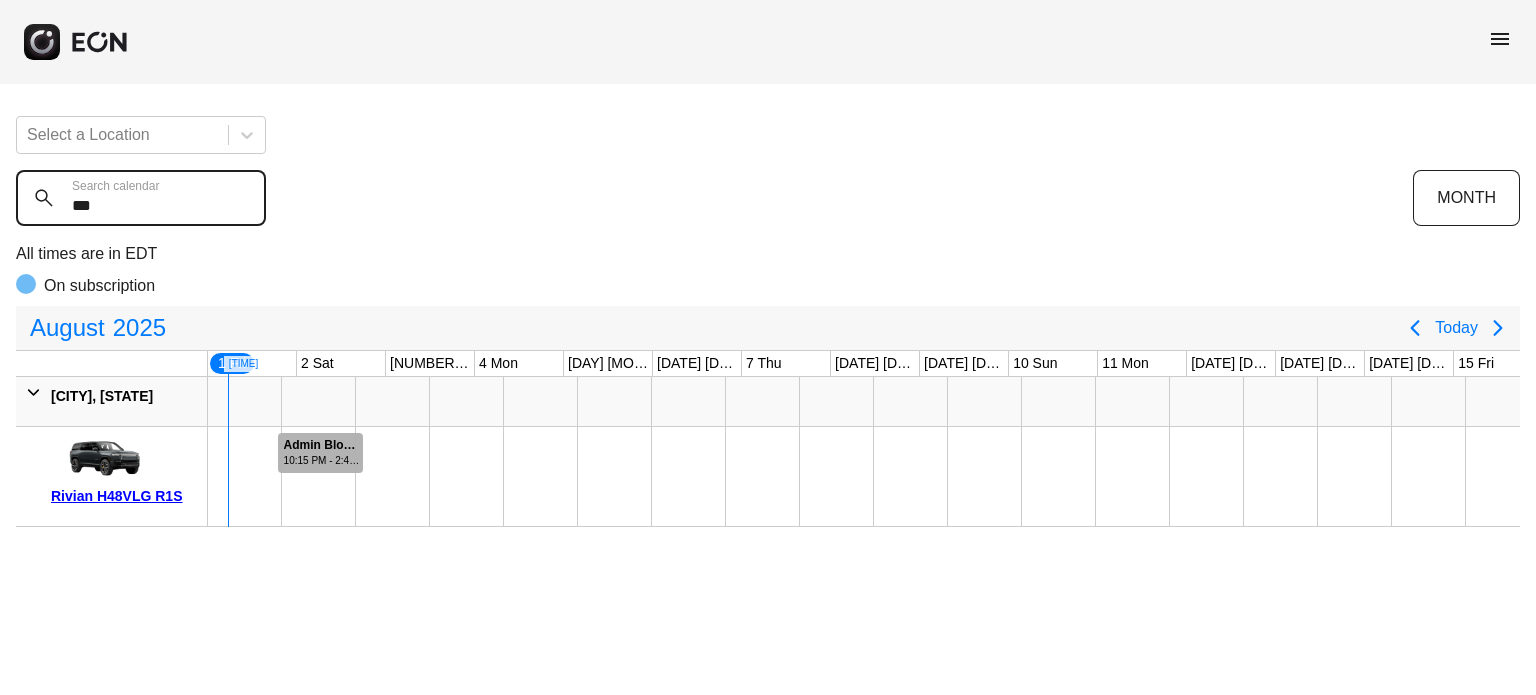 type on "***" 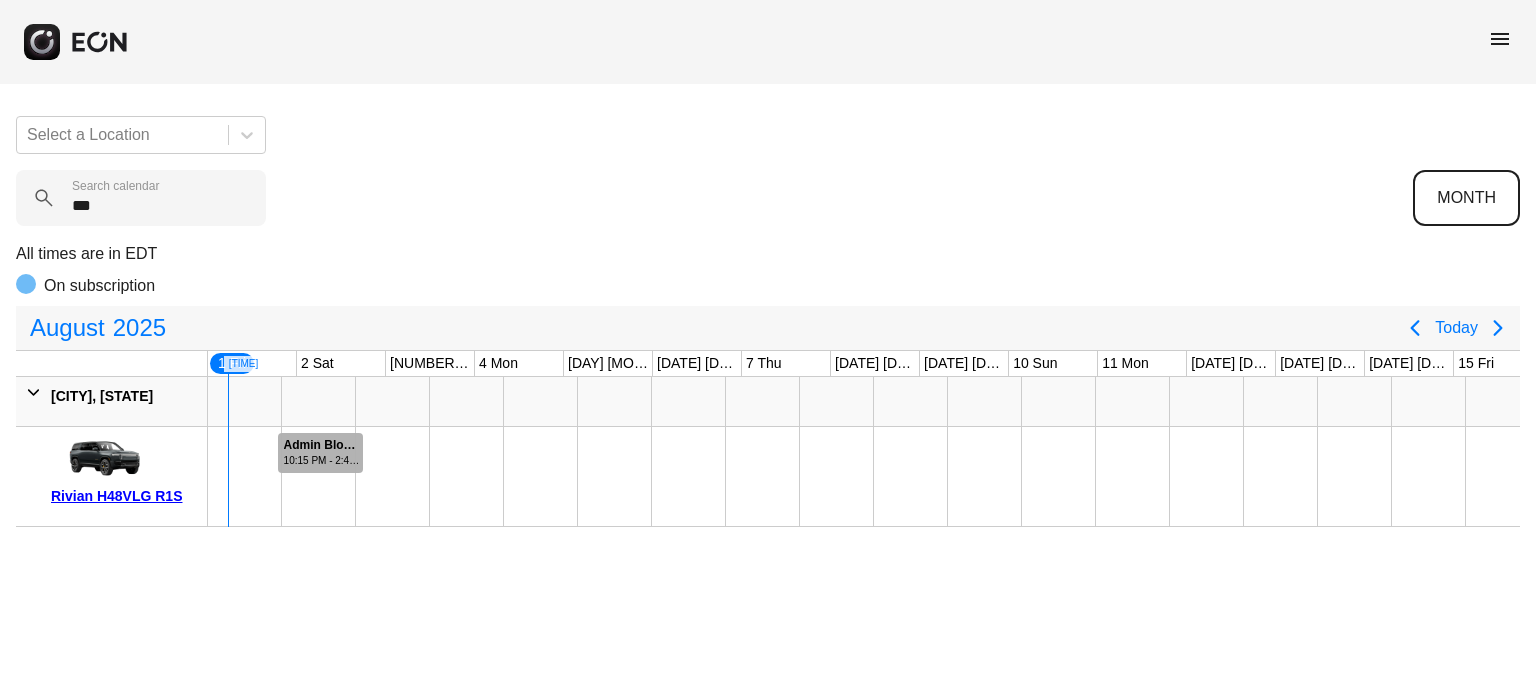 type 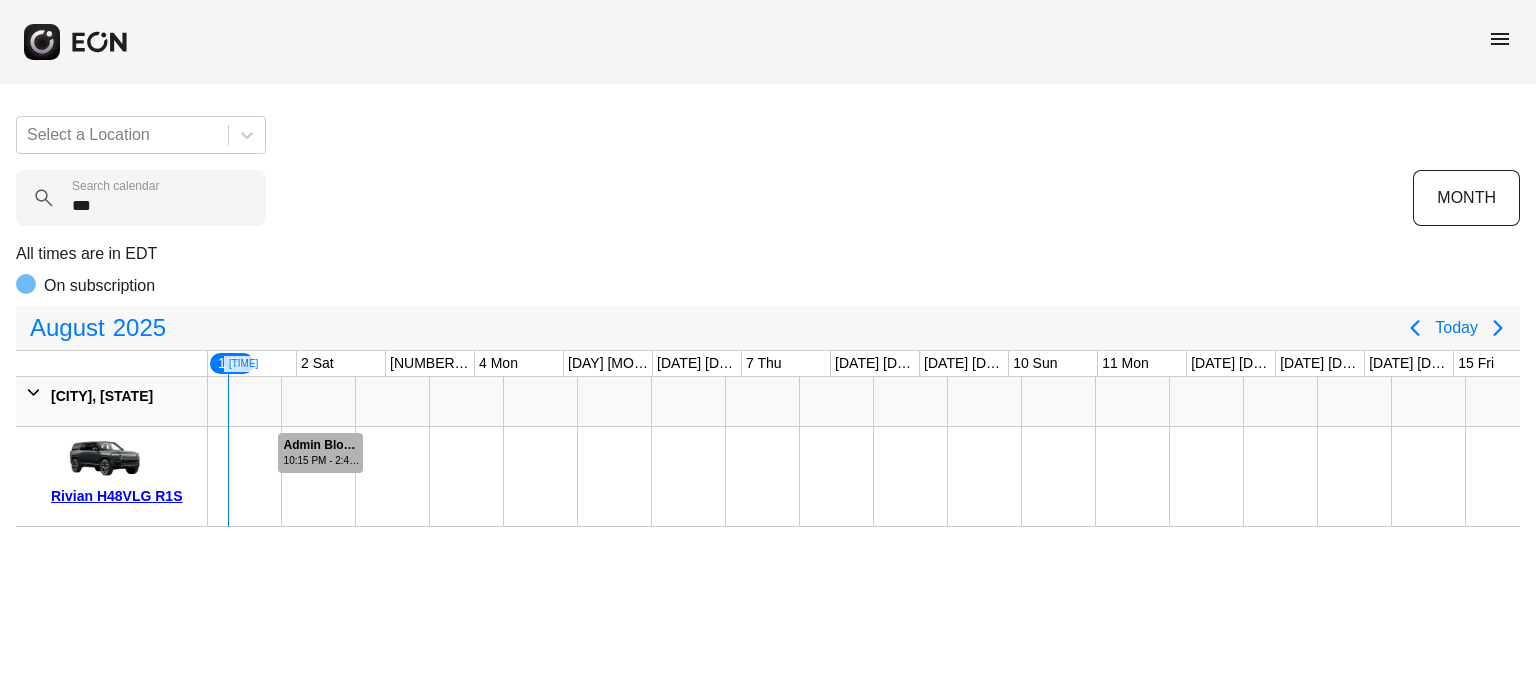 click on "Admin Block #68345 10:15 PM - 2:45 AM" at bounding box center [323, 453] 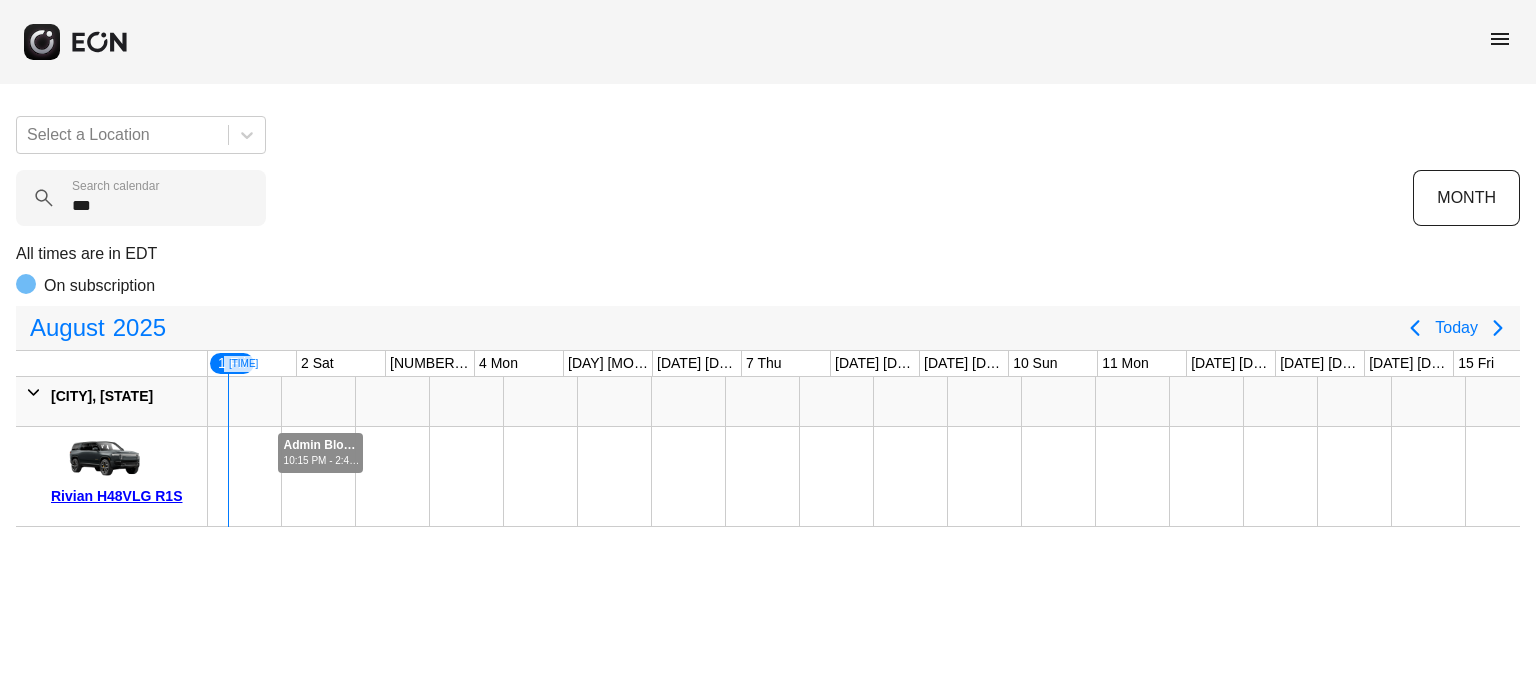 click on "Admin Block #68345 10:15 PM - 2:45 AM" at bounding box center [323, 453] 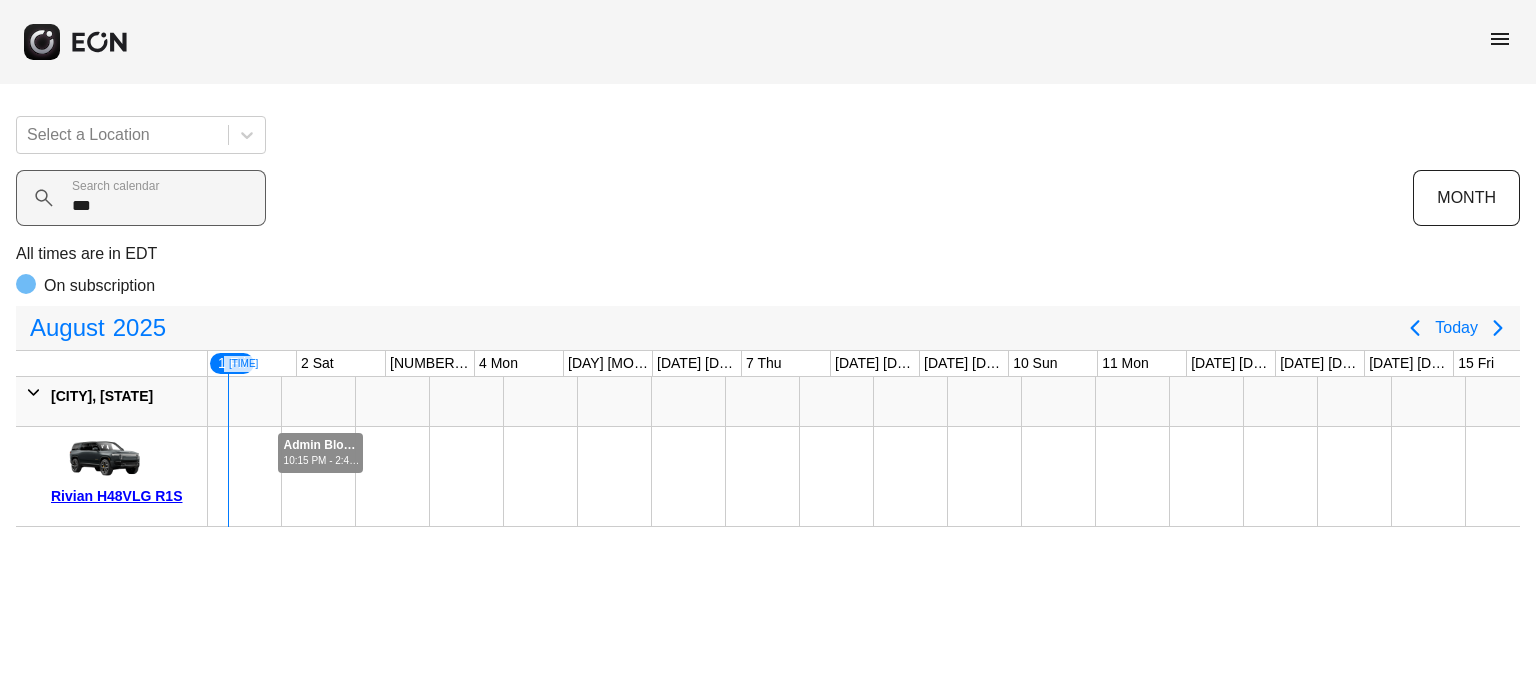 click on "Search calendar" at bounding box center [115, 186] 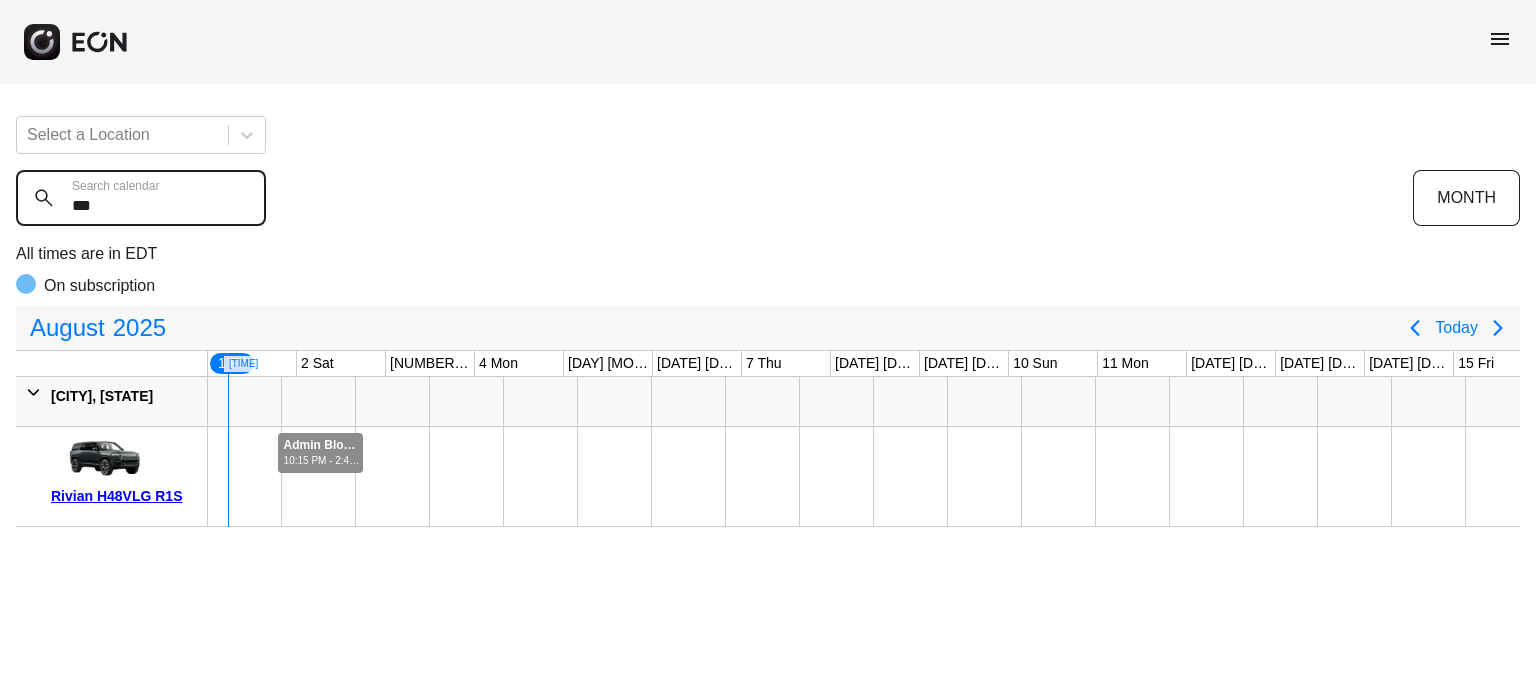click on "***" at bounding box center [141, 198] 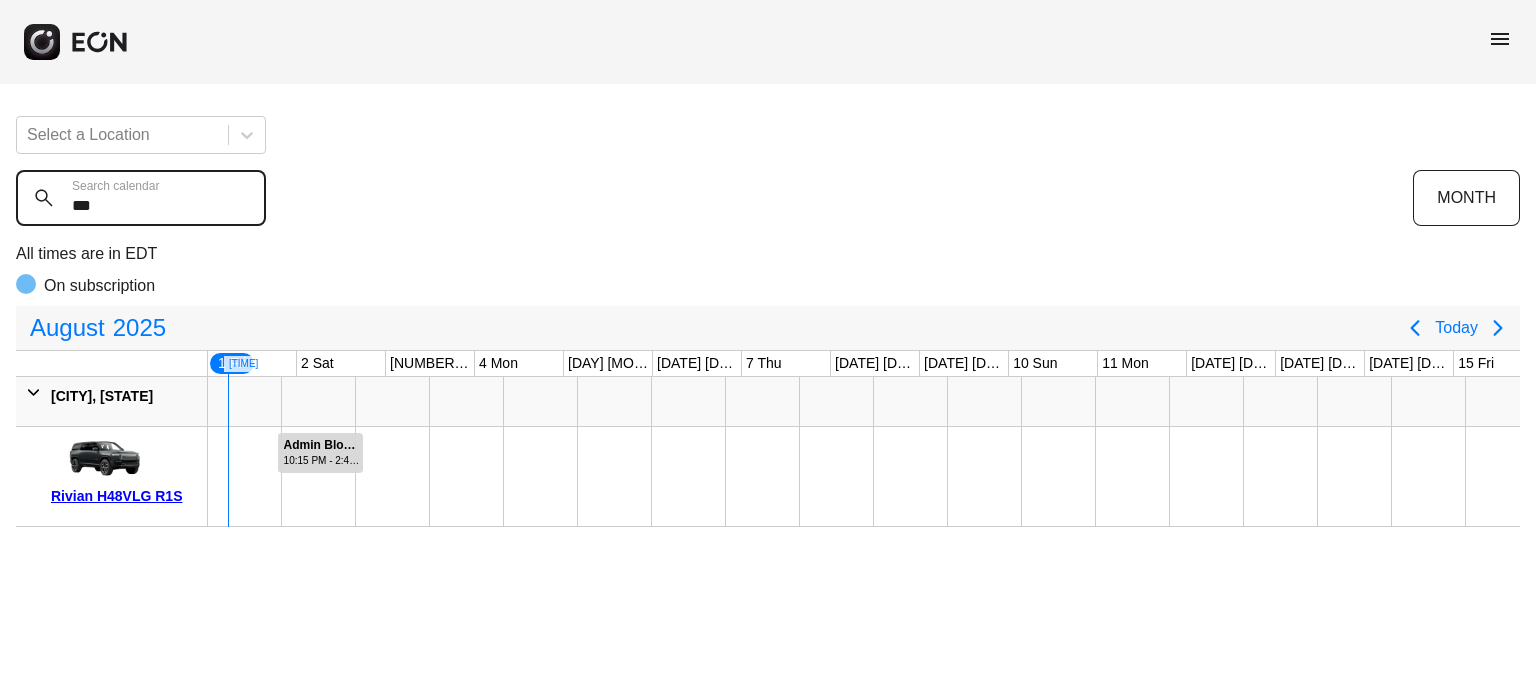 click on "***" at bounding box center [141, 198] 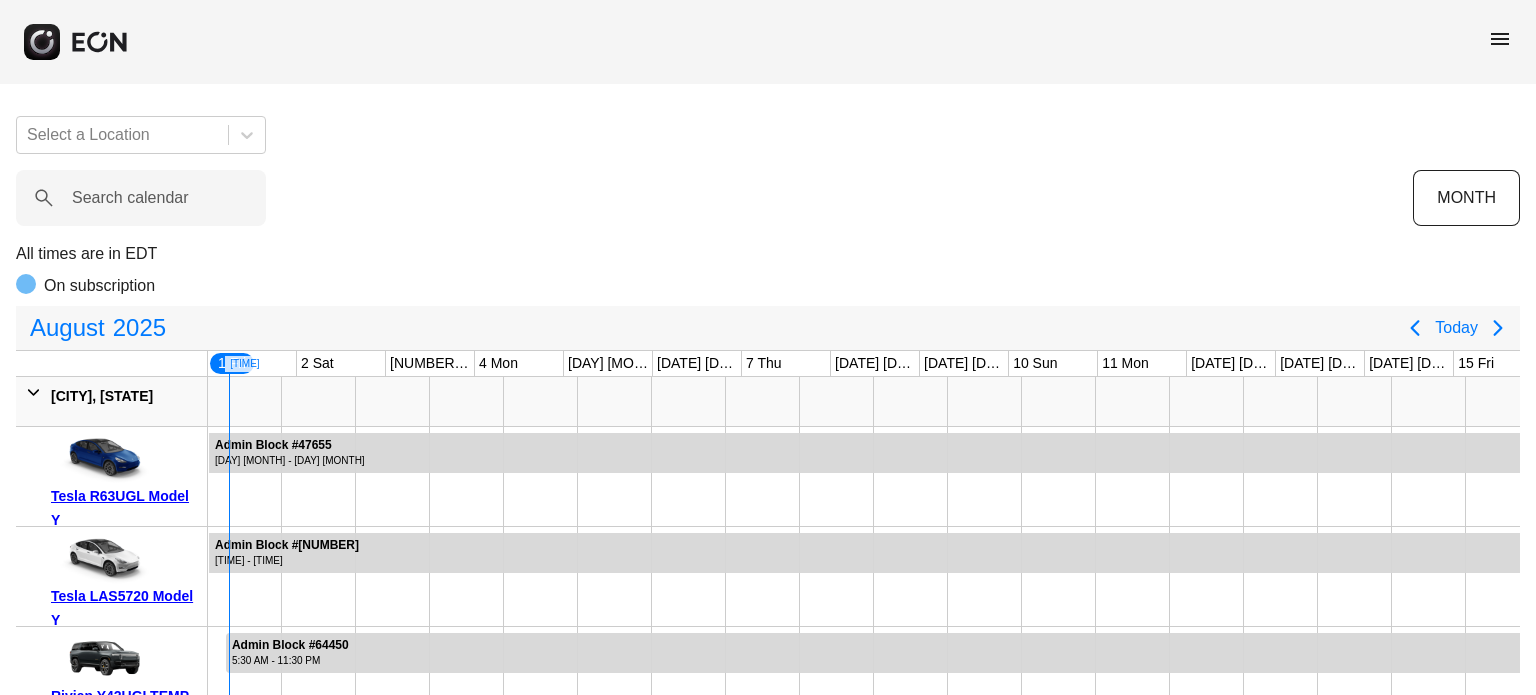 click on "Select a Location Search calendar MONTH All times are in EDT On subscription August 2025 Today 7:12 AM 1 Fri Friday, August 1, 2025 2 Sat Saturday, August 2, 2025 3 Sun Sunday, August 3, 2025 4 Mon Monday, August 4, 2025 5 Tue Tuesday, August 5, 2025 6 Wed Wednesday, August 6, 2025 7 Thu Thursday, August 7, 2025 8 Fri Friday, August 8, 2025 9 Sat Saturday, August 9, 2025 10 Sun Sunday, August 10, 2025 11 Mon Monday, August 11, 2025 12 Tue Tuesday, August 12, 2025 13 Wed Wednesday, August 13, 2025 14 Thu Thursday, August 14, 2025 15 Fri Friday, August 15, 2025 16 Sat Saturday, August 16, 2025 17 Sun Sunday, August 17, 2025 18 Mon Monday, August 18, 2025 19 Tue Tuesday, August 19, 2025 20 Wed Wednesday, August 20, 2025 21 Thu Thursday, August 21, 2025 22 Fri Friday, August 22, 2025 23 Sat Saturday, August 23, 2025 24 Sun Sunday, August 24, 2025 25 Mon Monday, August 25, 2025 26 Tue Tuesday, August 26, 2025 27 Wed Wednesday, August 27, 2025 28 Thu Thursday, August 28, 2025 29 Fri Friday, August 29, 2025 30 Sat" at bounding box center [768, 7138] 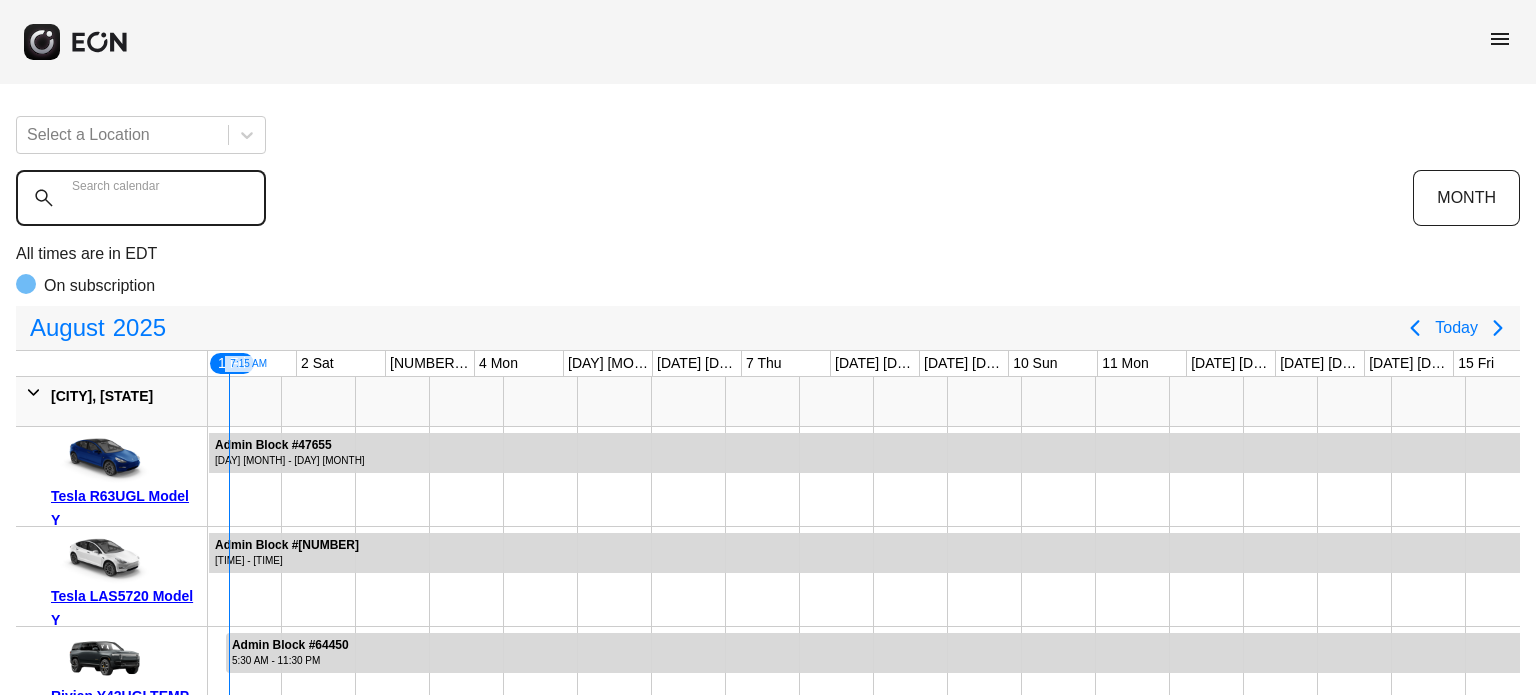 click on "Search calendar" at bounding box center [141, 198] 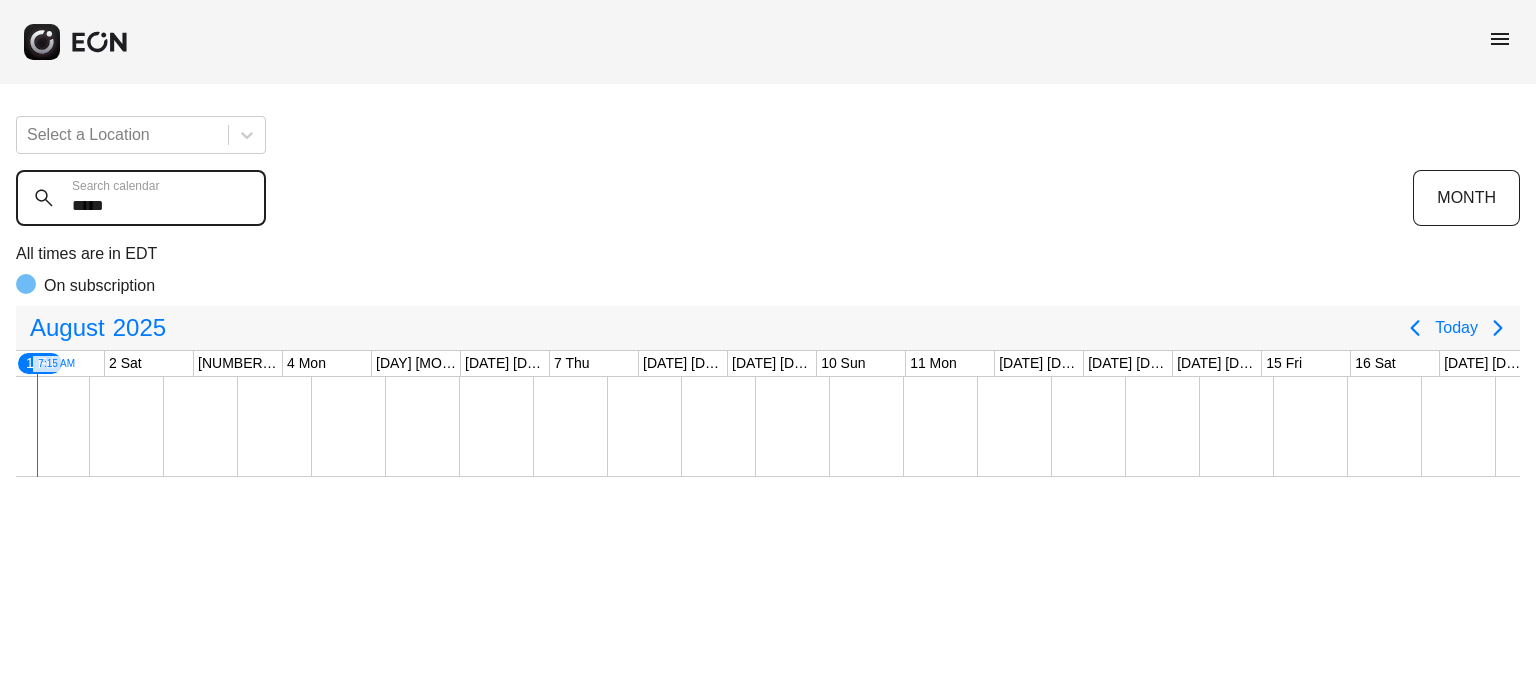 click on "*****" at bounding box center (141, 198) 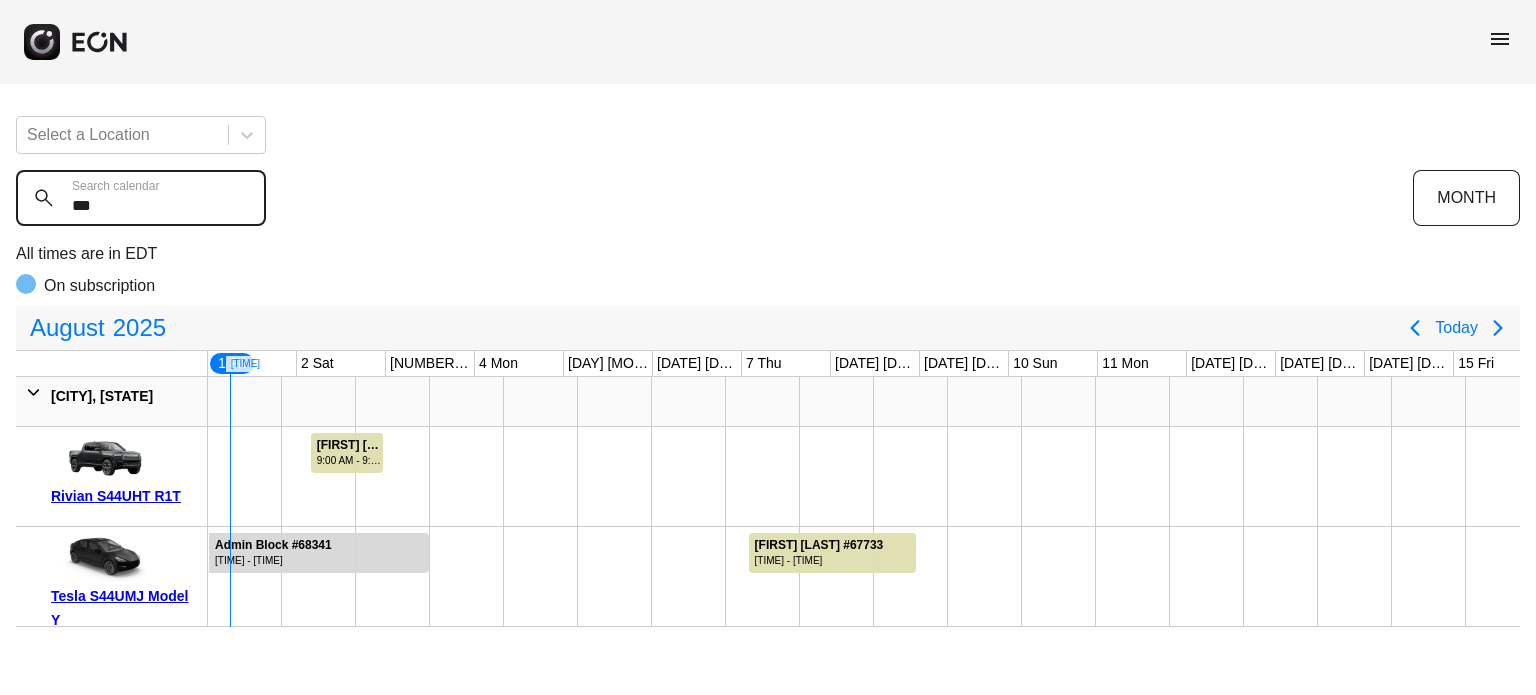 click on "***" at bounding box center (141, 198) 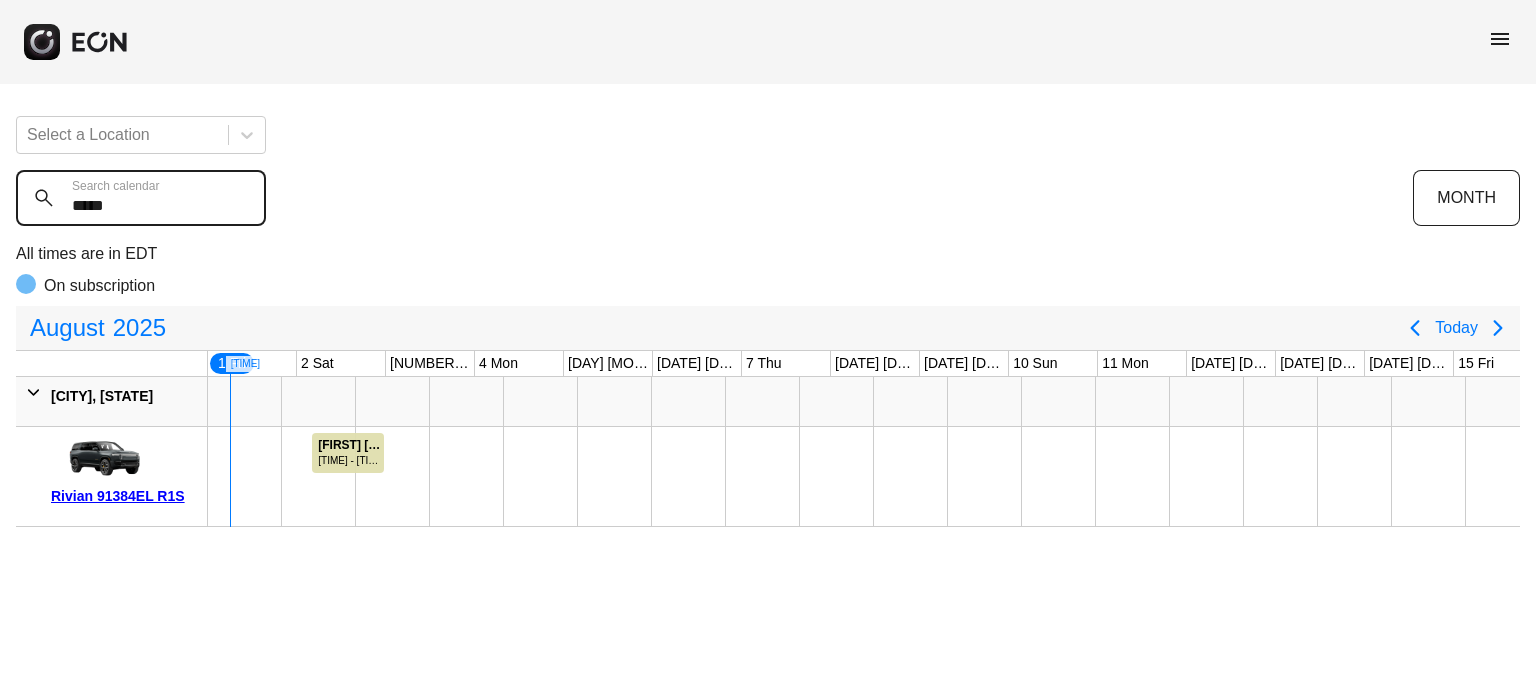 type on "*****" 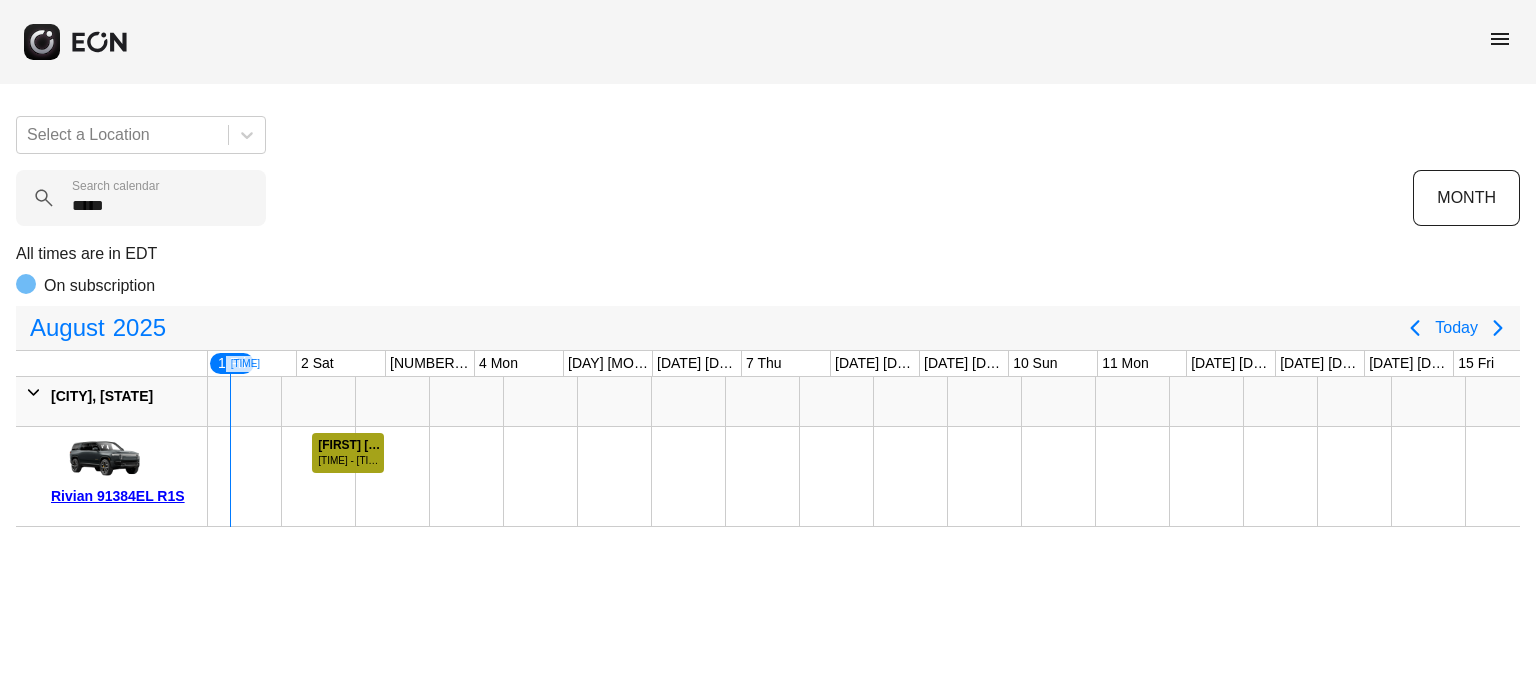 click on "[TIME] - [TIME]" at bounding box center (350, 460) 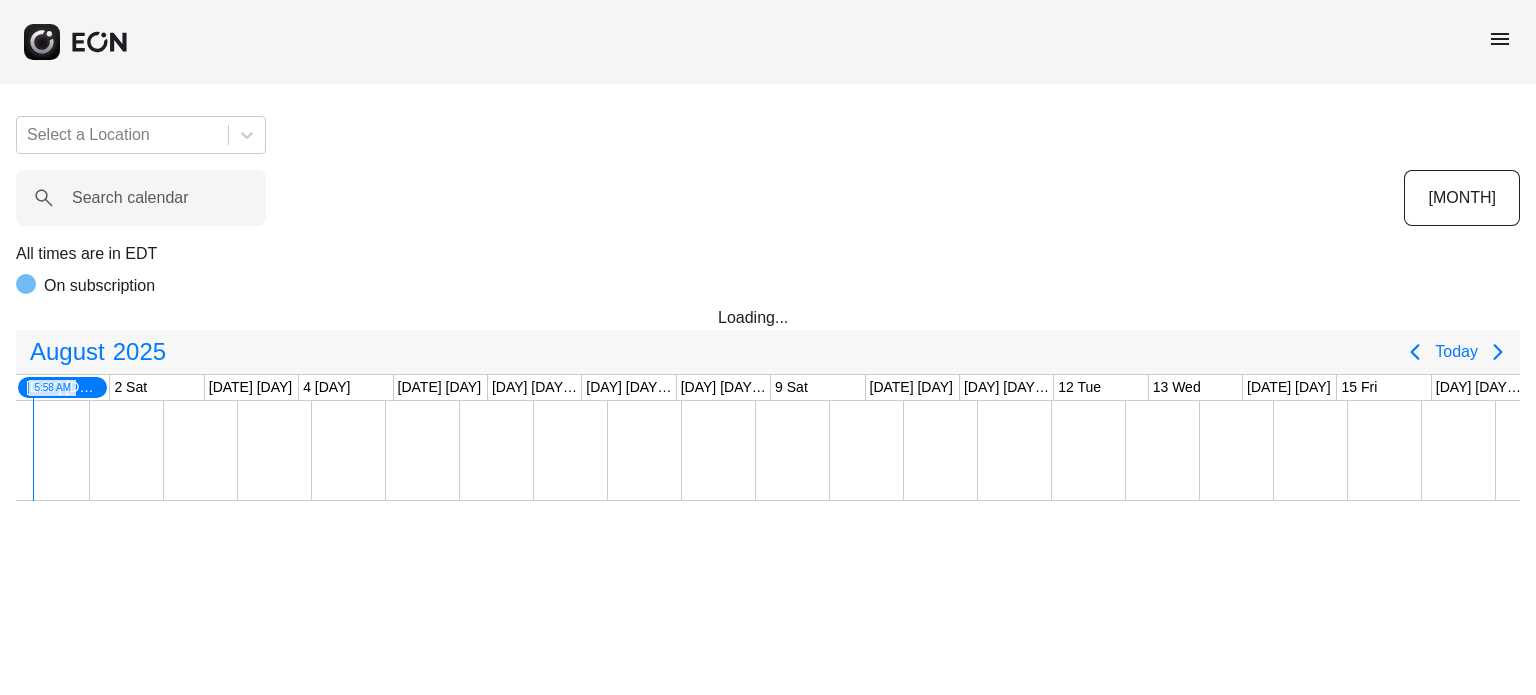 scroll, scrollTop: 0, scrollLeft: 0, axis: both 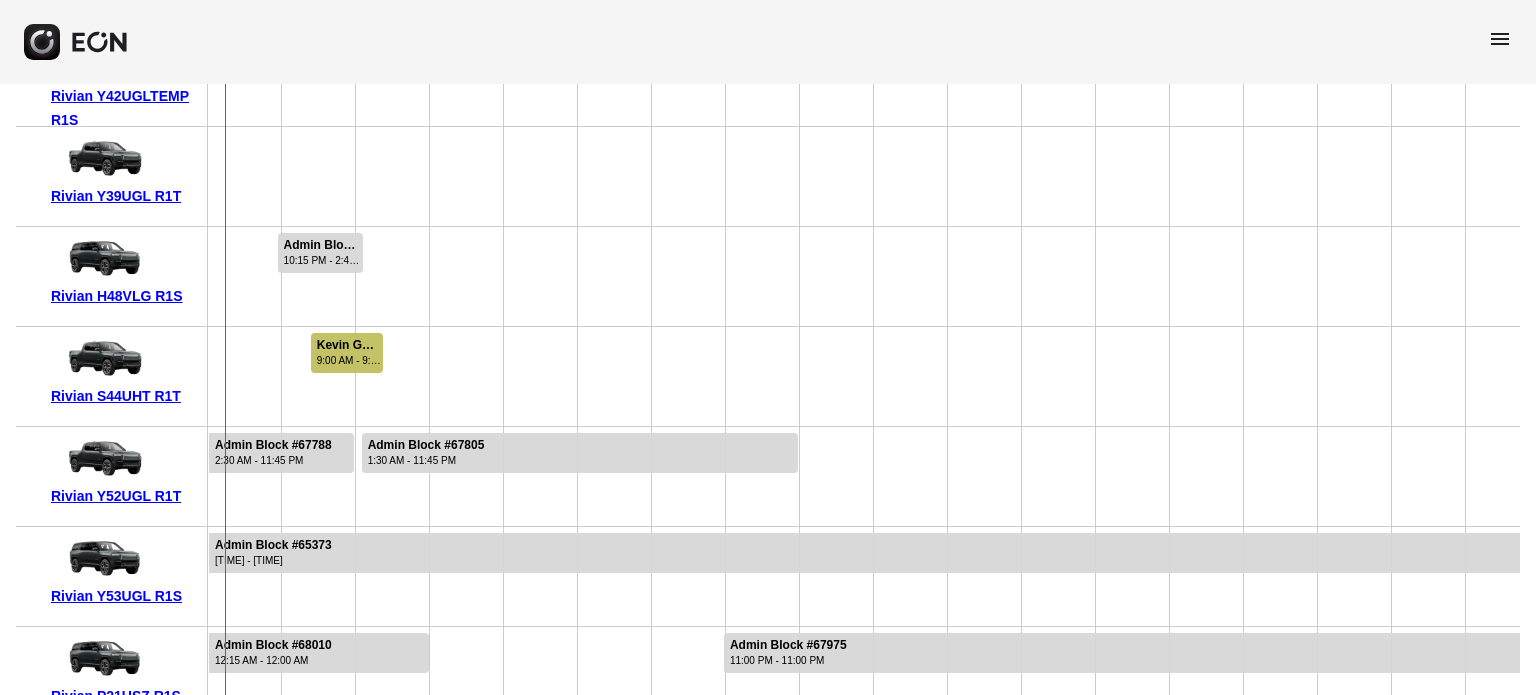 click at bounding box center [393, 276] 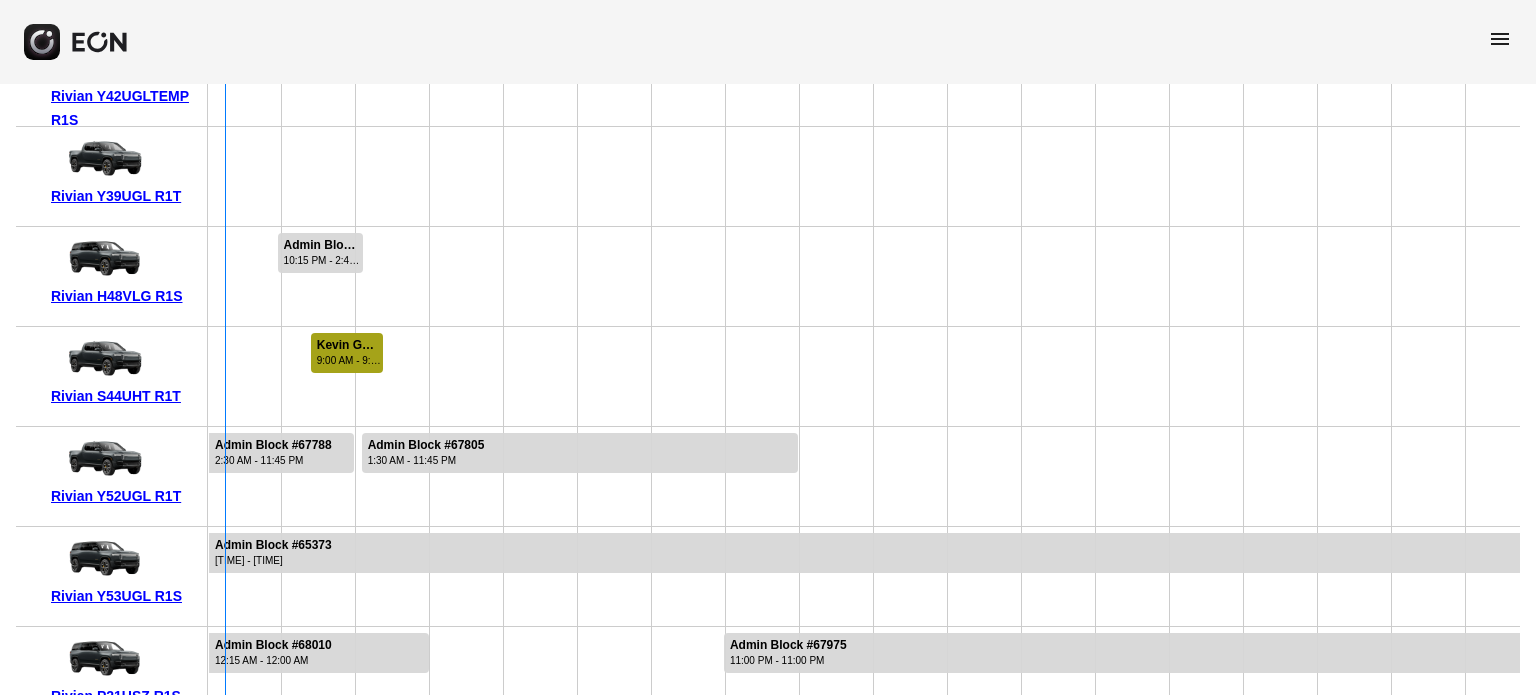 click on "Kevin Galley #68260 9:00 AM - 9:00 AM" at bounding box center [349, 353] 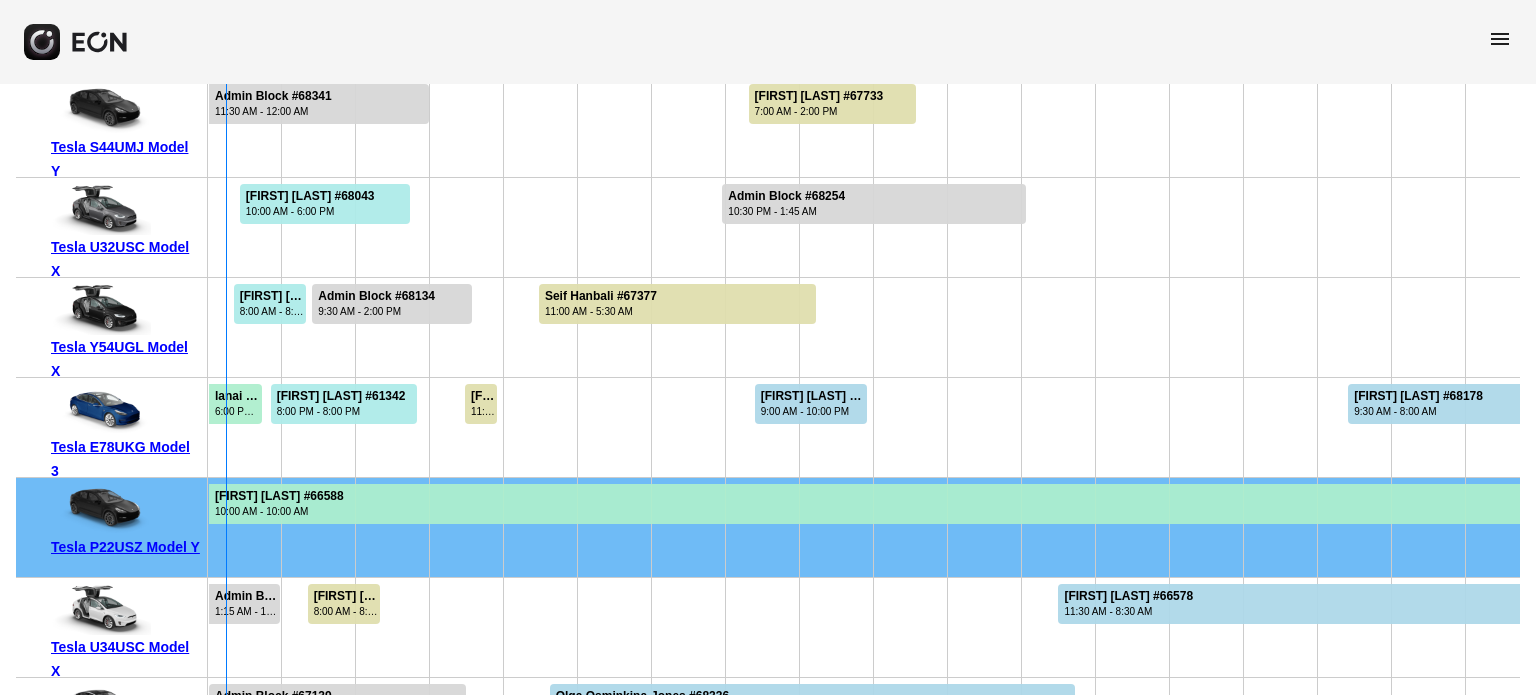 scroll, scrollTop: 2500, scrollLeft: 0, axis: vertical 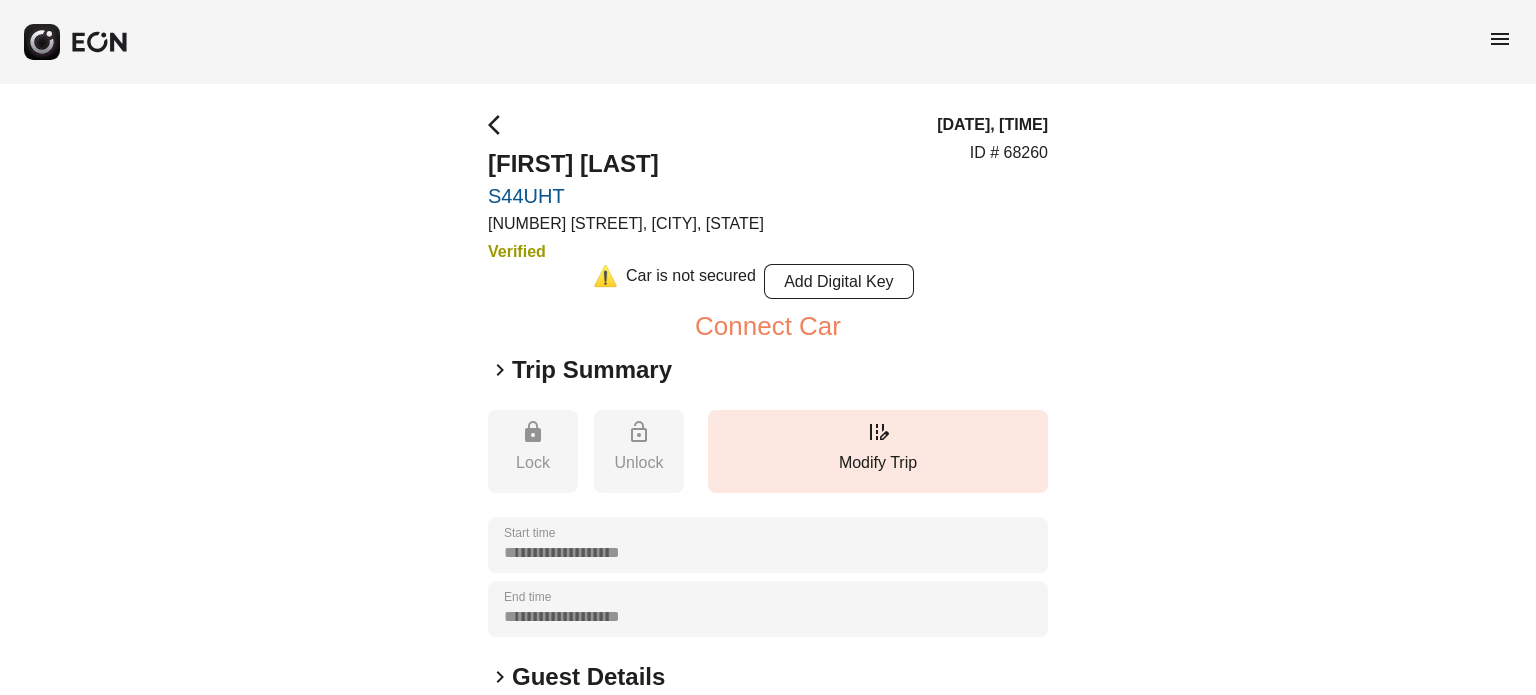 click on "ID # 68260" at bounding box center (1009, 153) 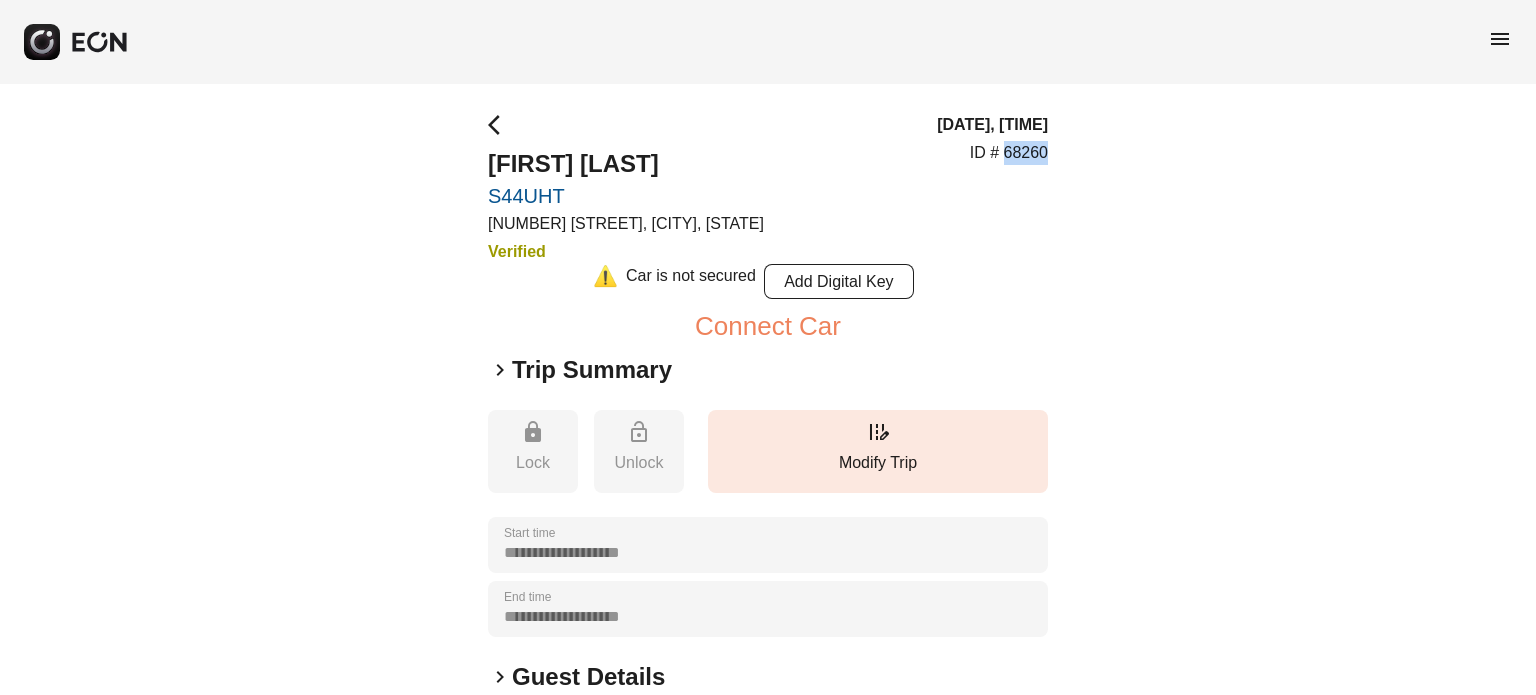 click on "ID # 68260" at bounding box center (1009, 153) 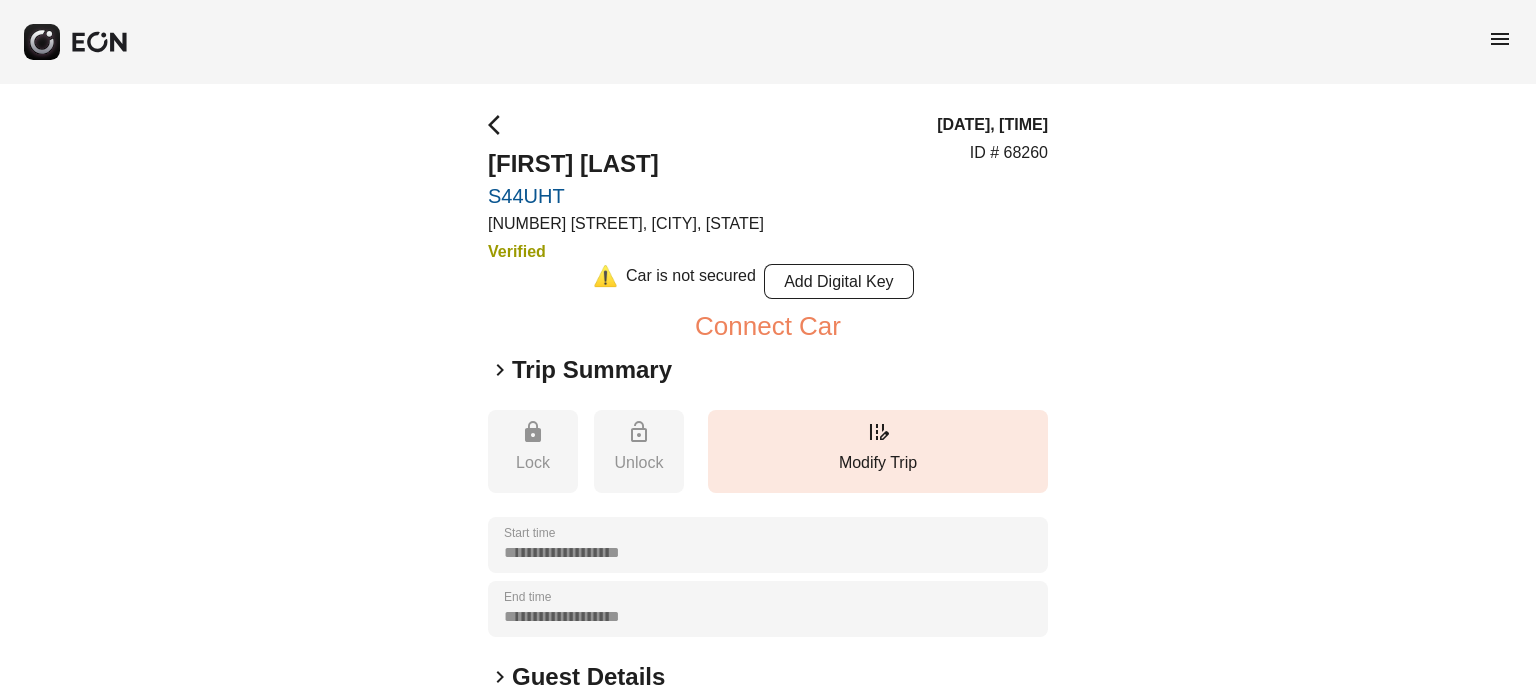 click on "arrow_back_ios Kevin Galley S44UHT 45-50 Davis St, New York City, NY Verified 08/02/25, 9:00am EDT ID # 68260" at bounding box center [768, 188] 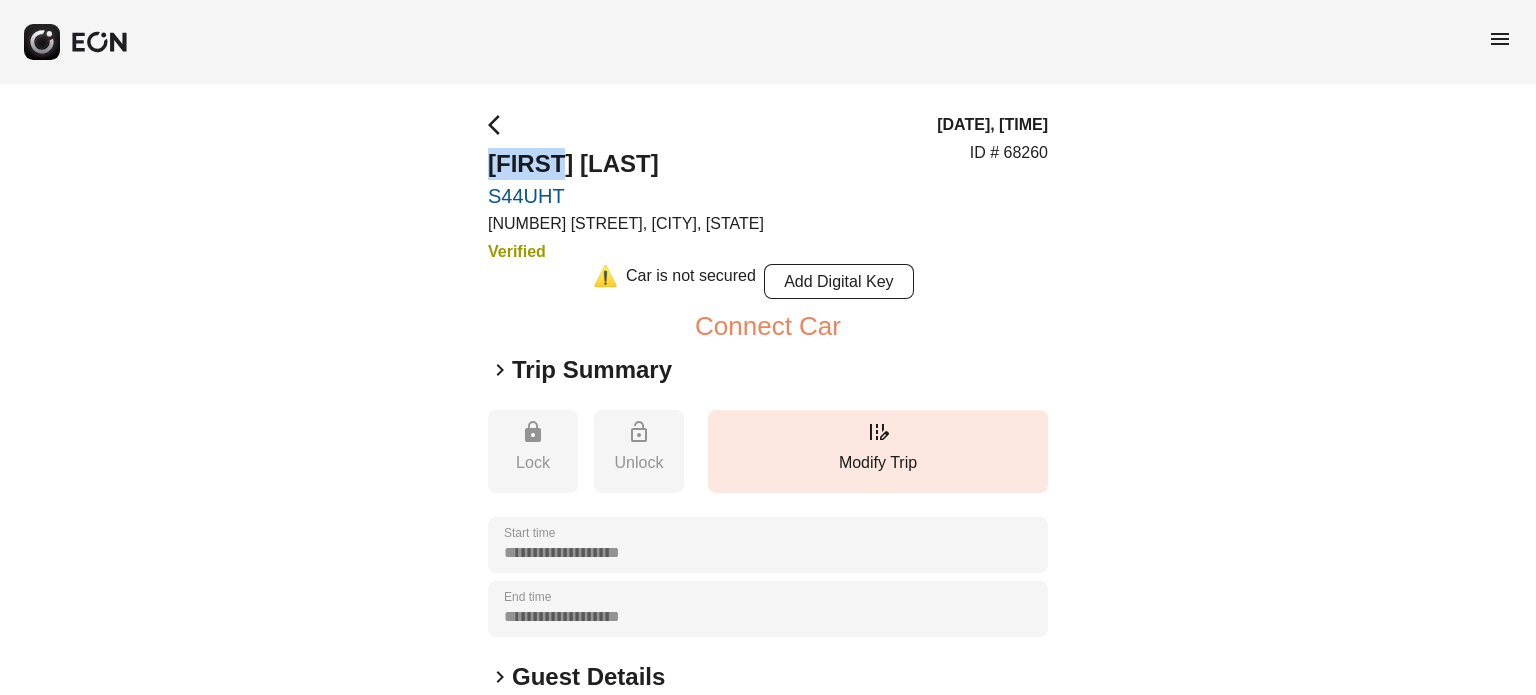 click on "Kevin Galley" at bounding box center [626, 164] 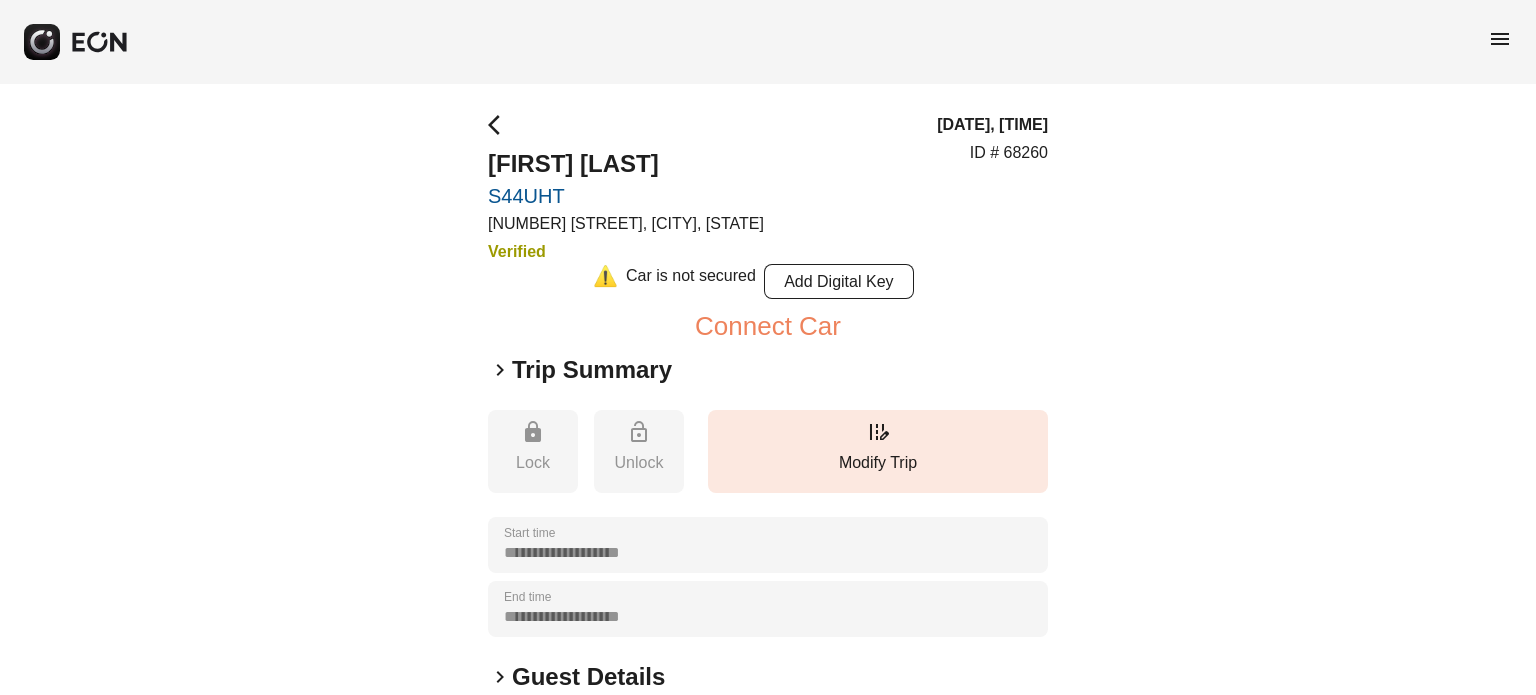 click on "Kevin Galley" at bounding box center (626, 164) 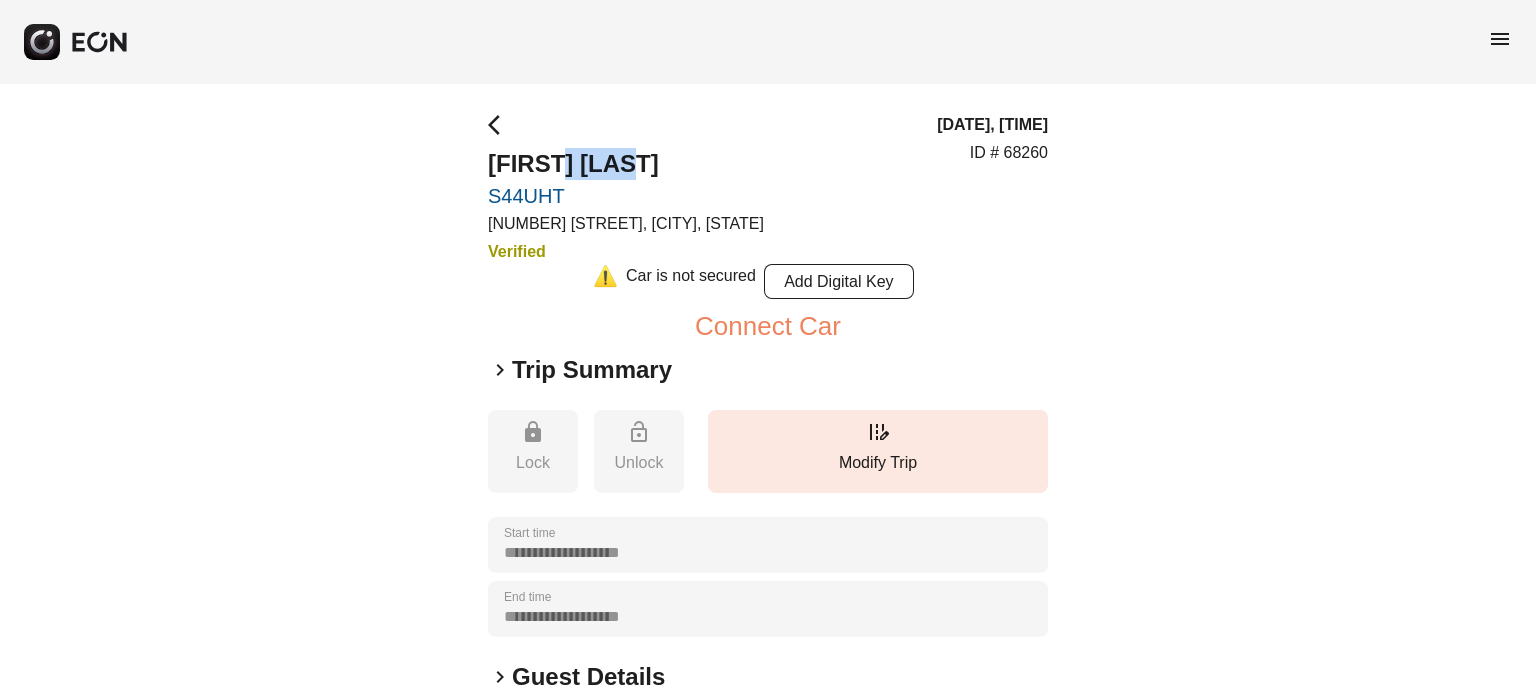 click on "Kevin Galley" at bounding box center [626, 164] 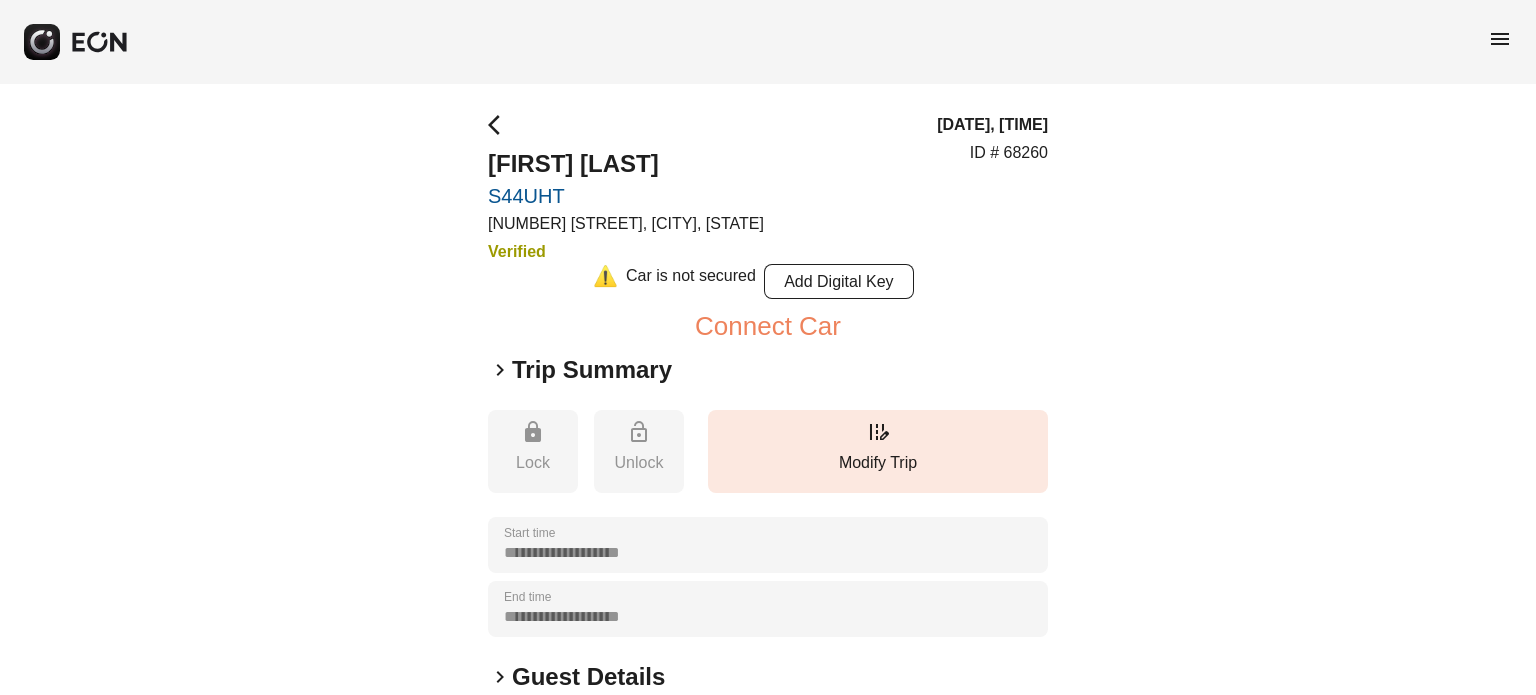 click on "**********" at bounding box center [768, 579] 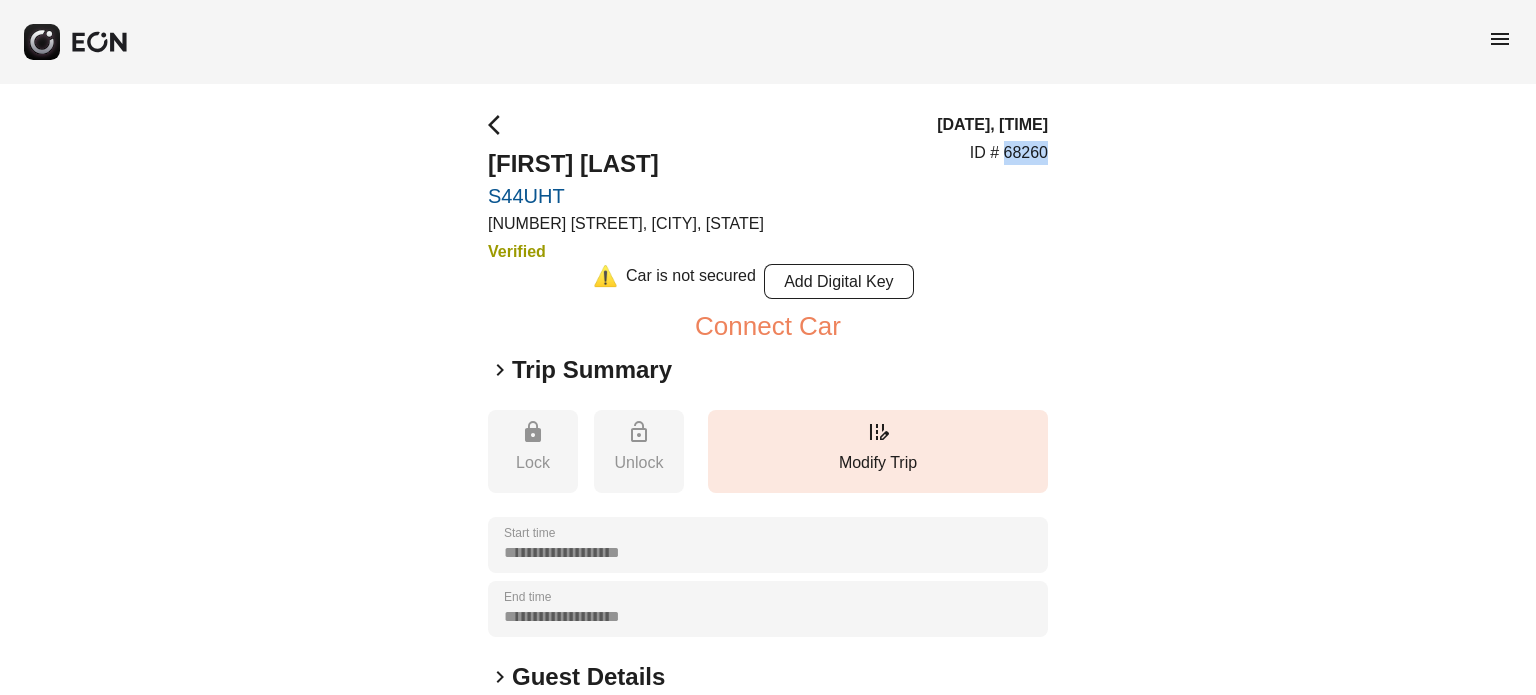 click on "ID # 68260" at bounding box center (1009, 153) 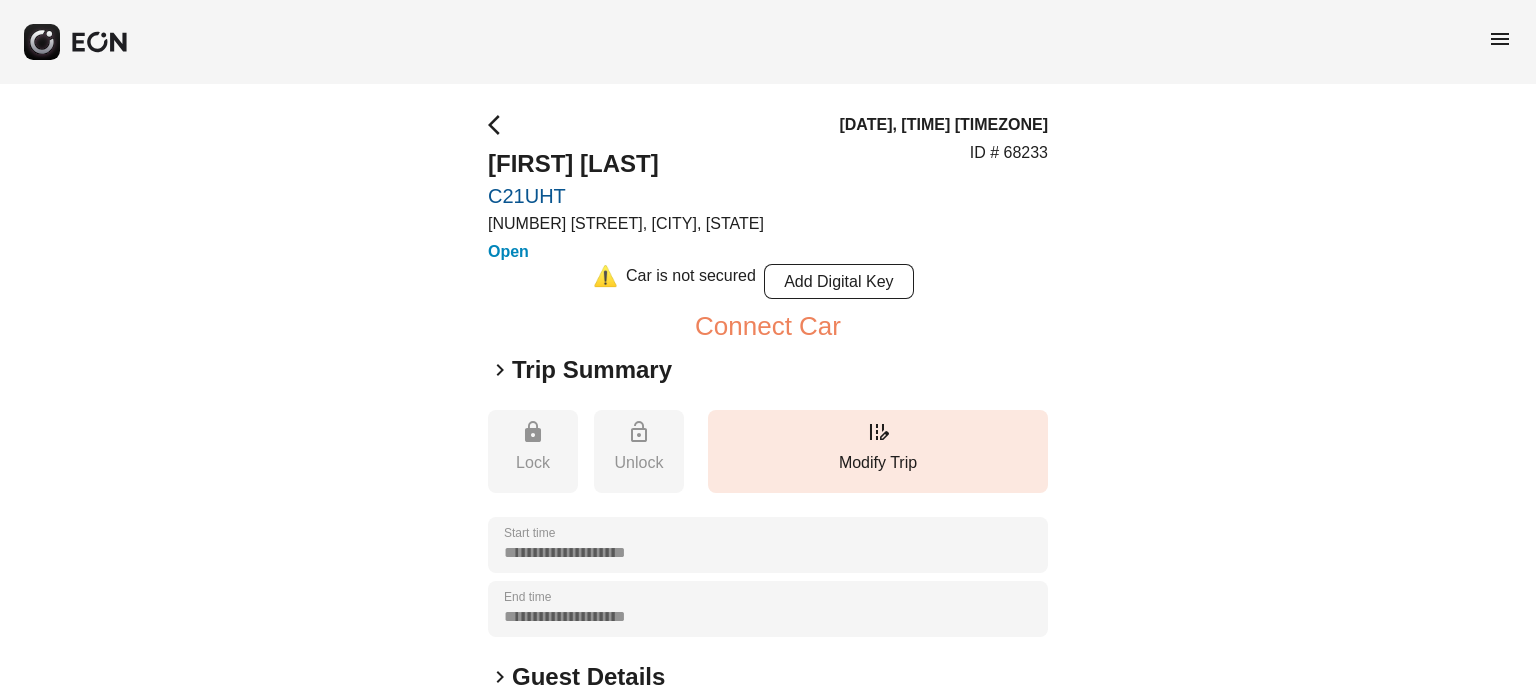 scroll, scrollTop: 0, scrollLeft: 0, axis: both 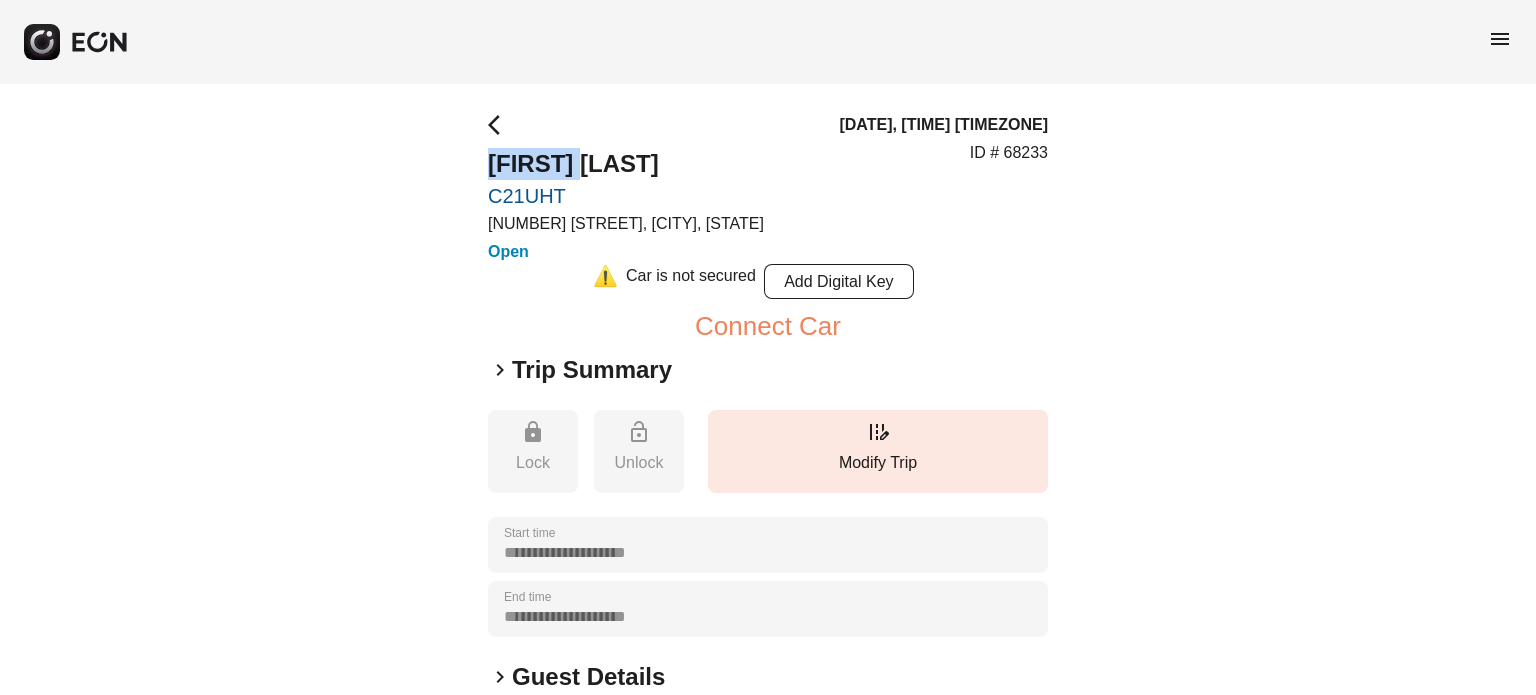 click on "[FIRST] [LAST]" at bounding box center (626, 164) 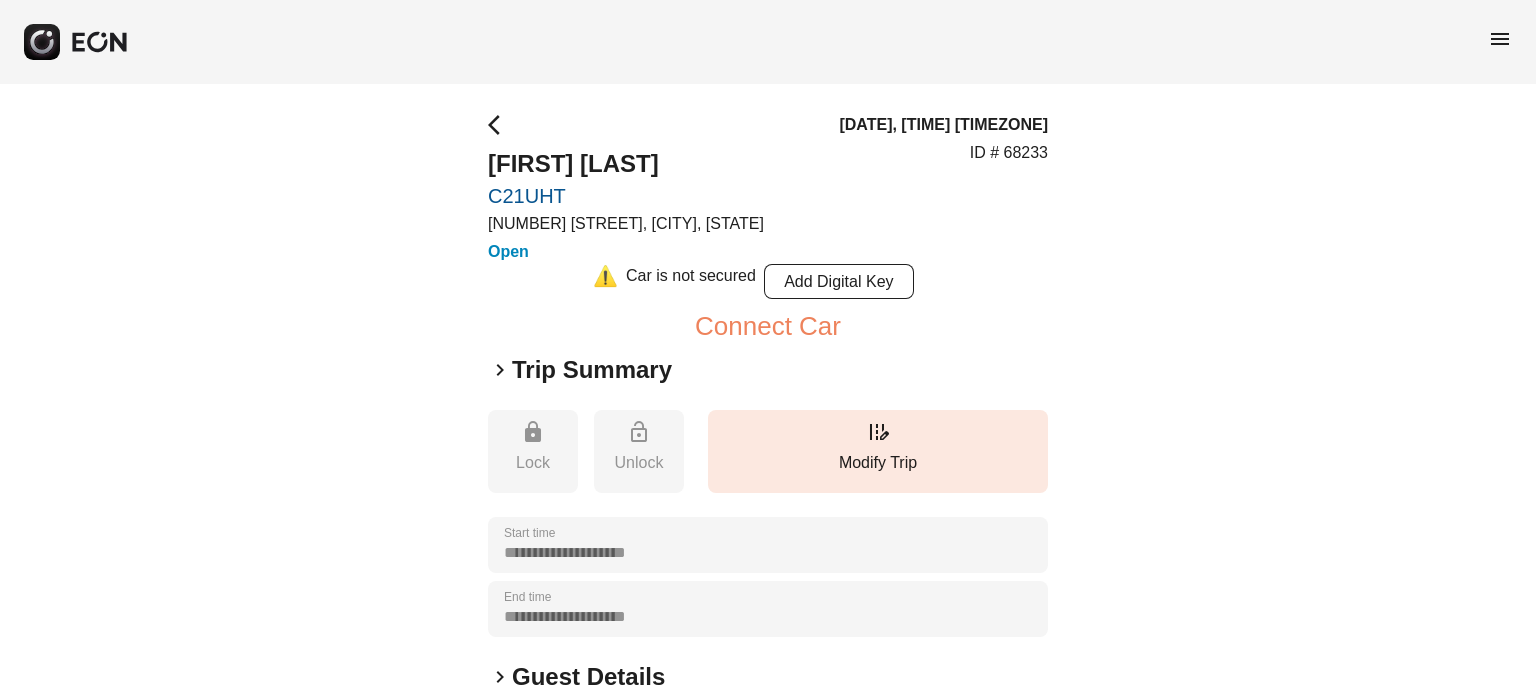 click on "[FIRST] [LAST]" at bounding box center (626, 164) 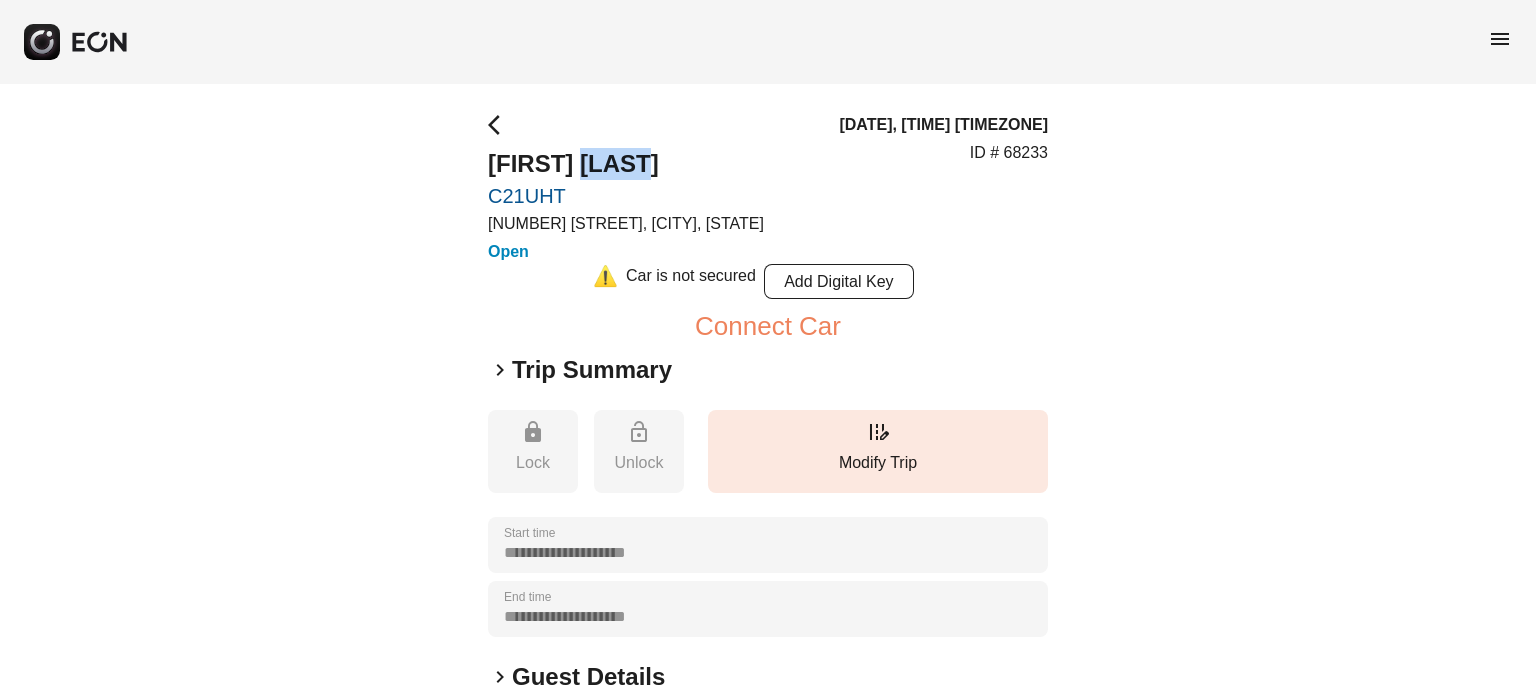 click on "[FIRST] [LAST]" at bounding box center [626, 164] 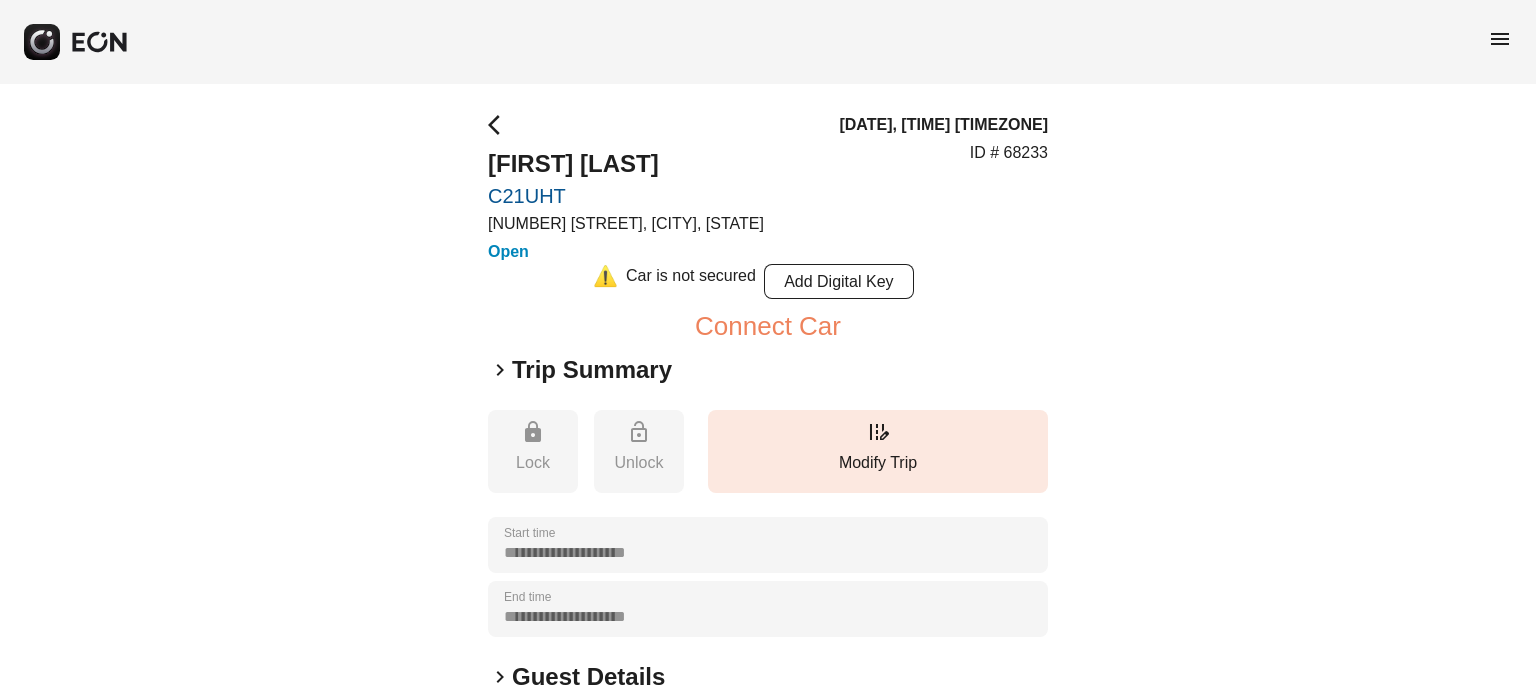 click on "ID # 68233" at bounding box center [1009, 153] 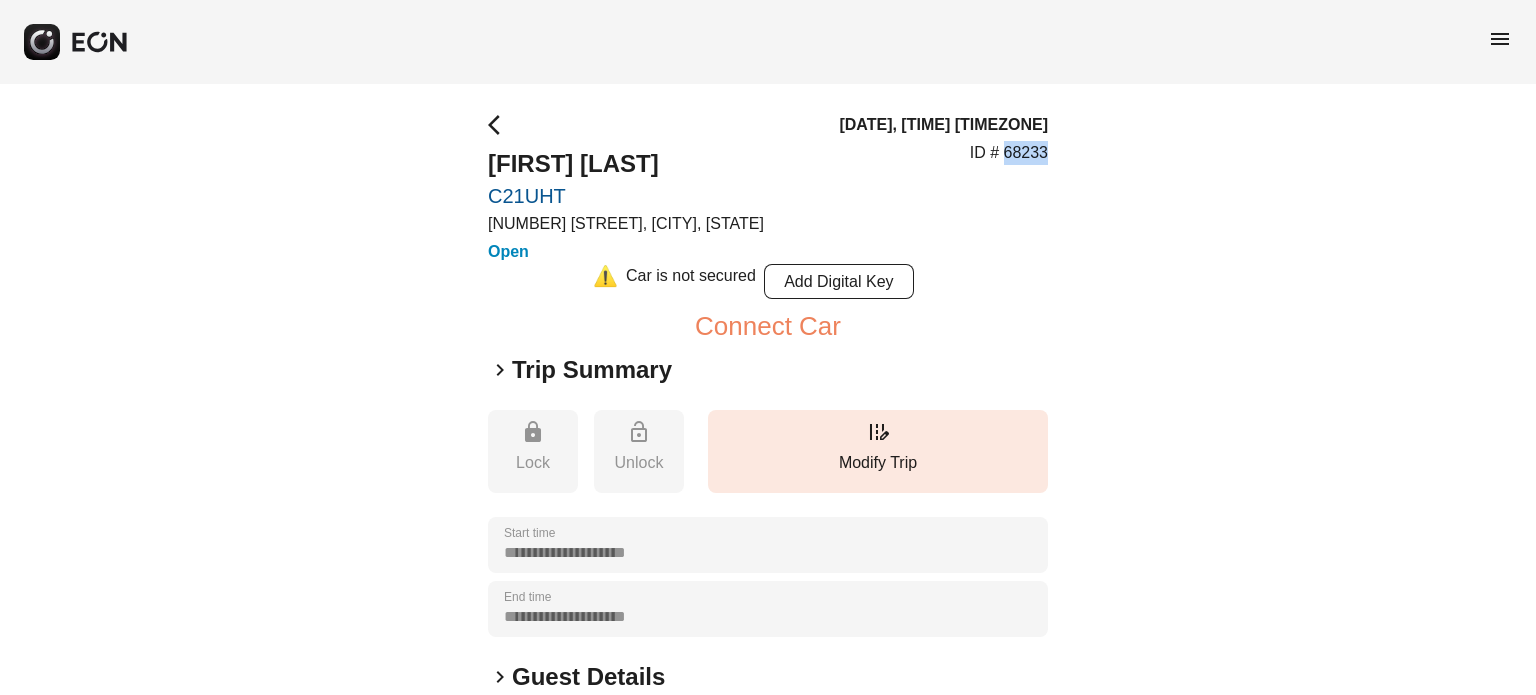 click on "ID # 68233" at bounding box center [1009, 153] 